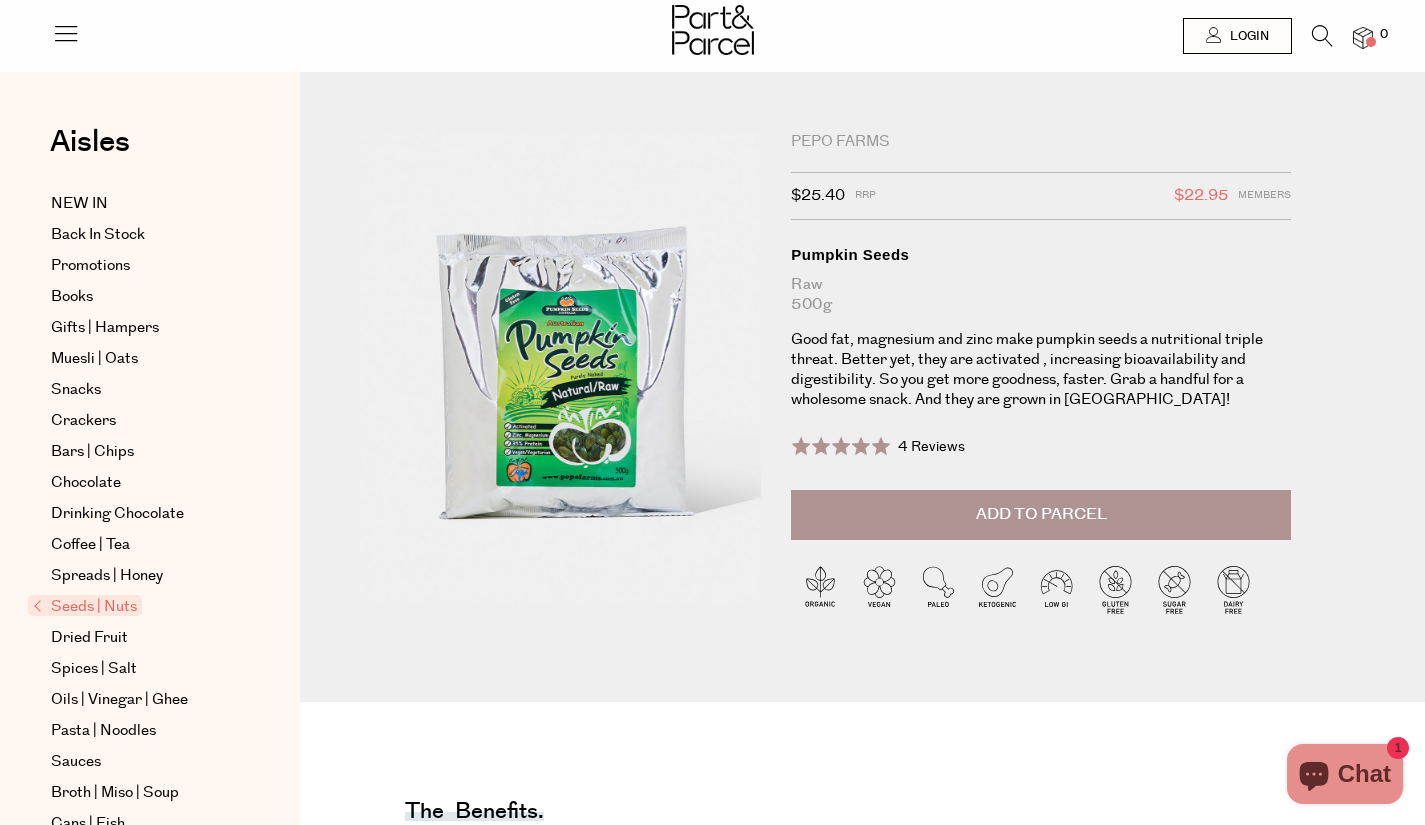 scroll, scrollTop: 0, scrollLeft: 0, axis: both 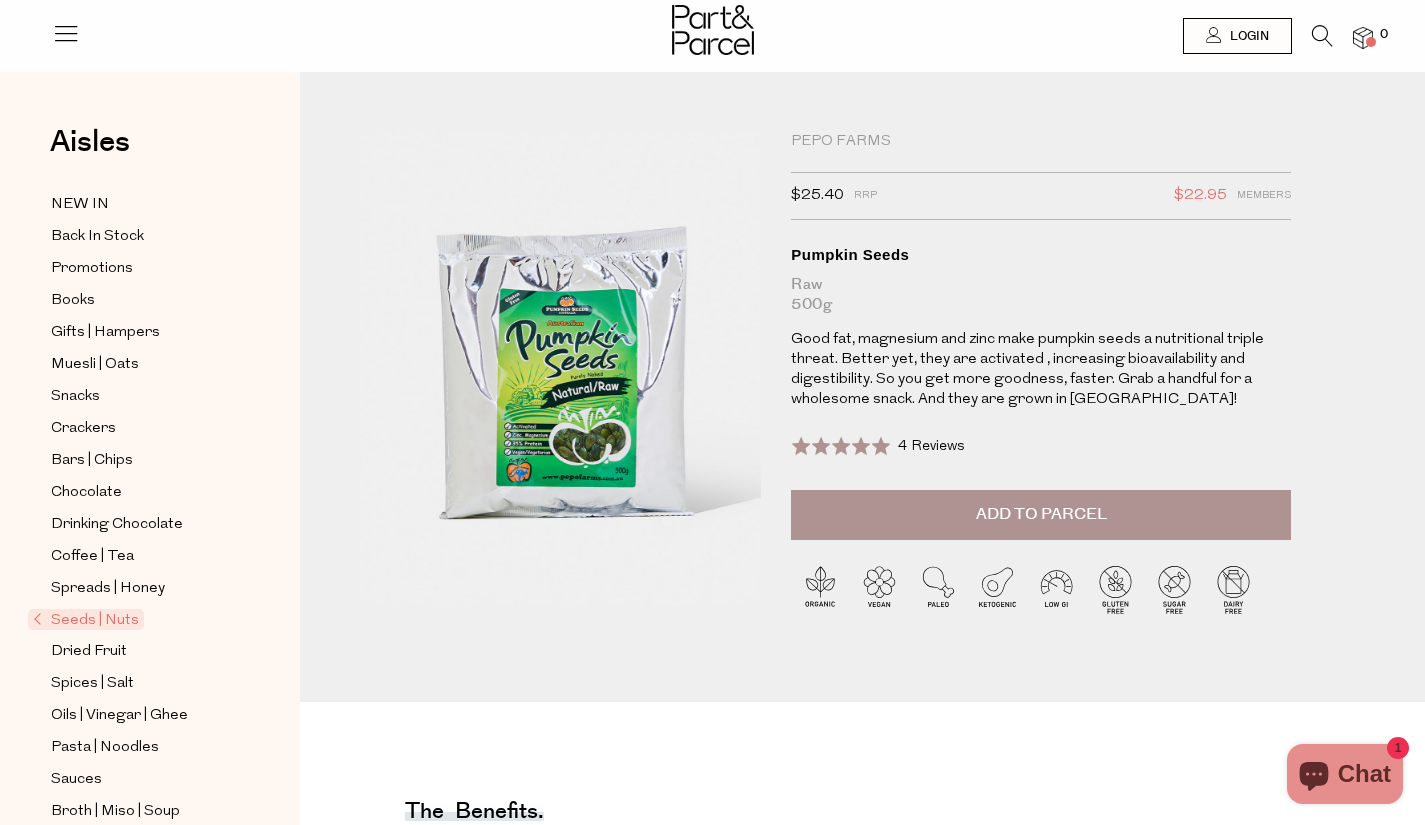 click on "Seeds | Nuts" at bounding box center (86, 619) 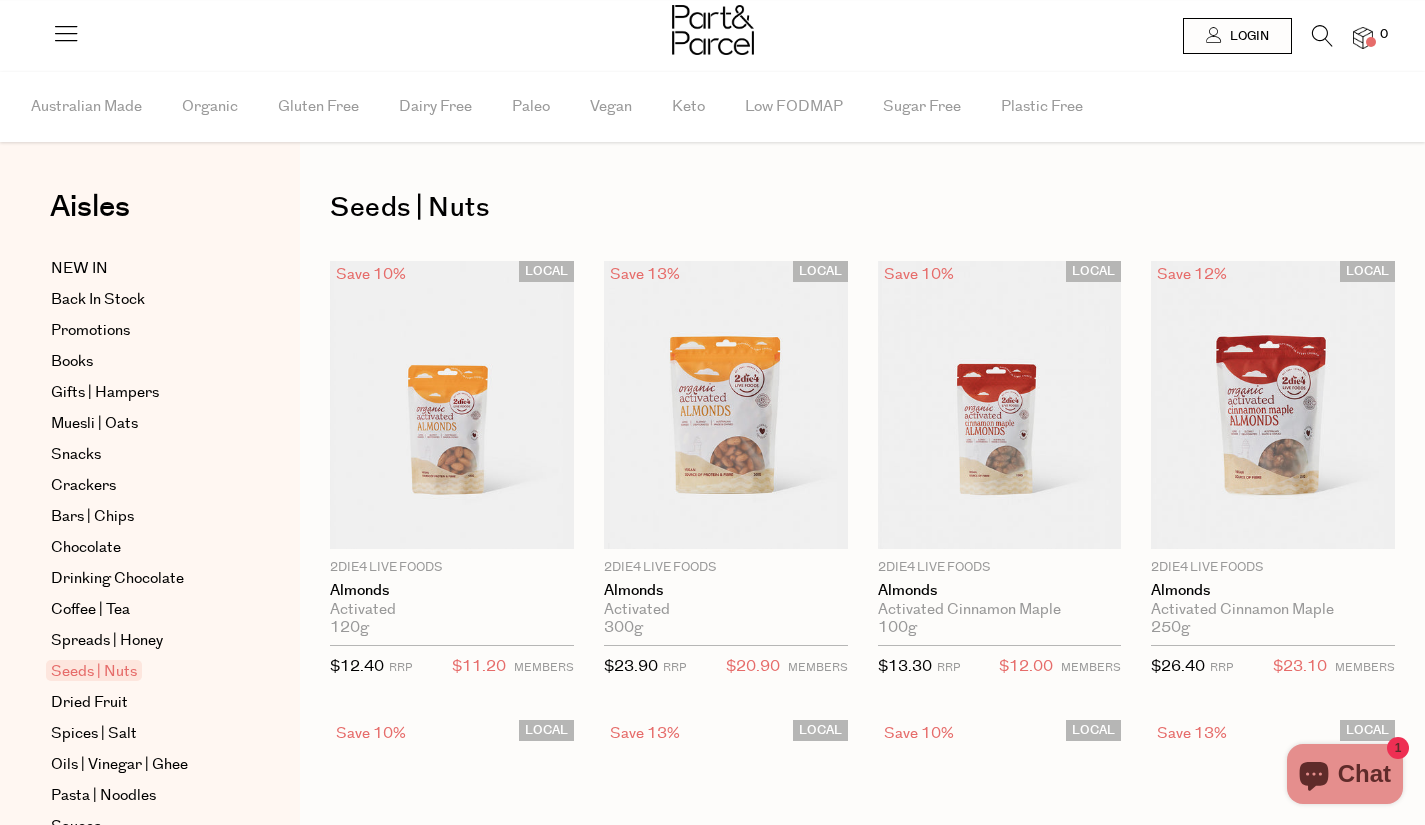 scroll, scrollTop: 0, scrollLeft: 0, axis: both 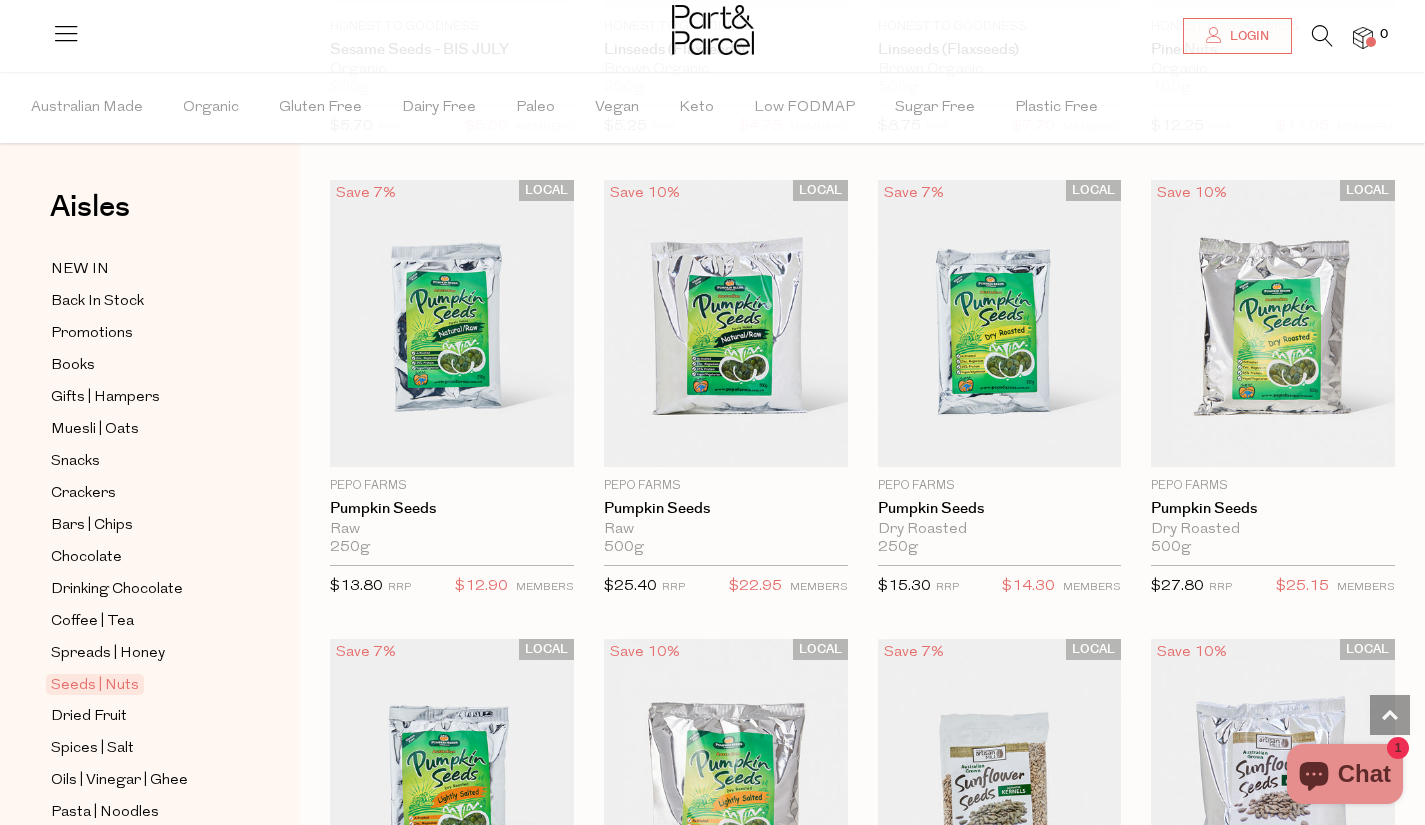 click at bounding box center [1273, 324] 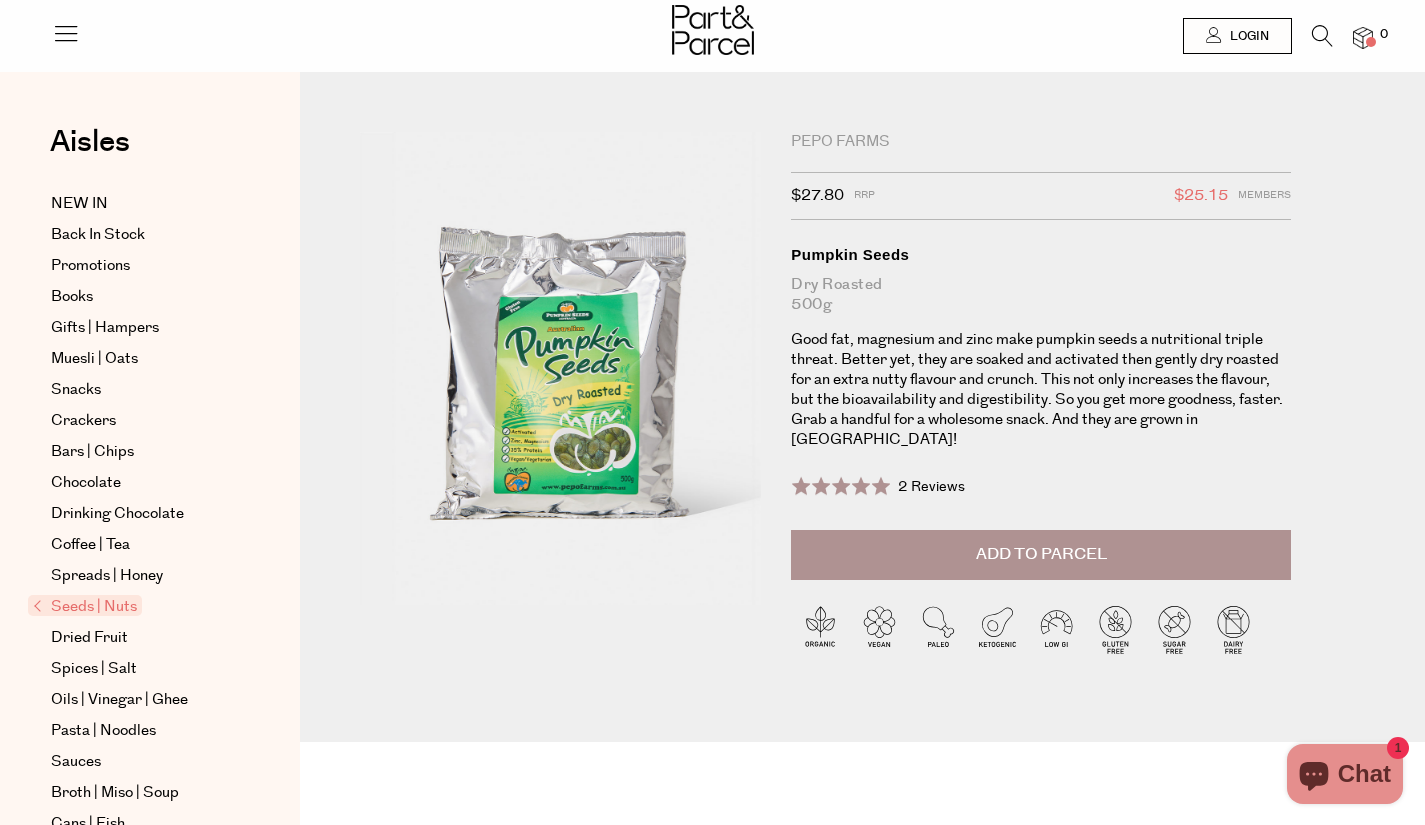scroll, scrollTop: 0, scrollLeft: 0, axis: both 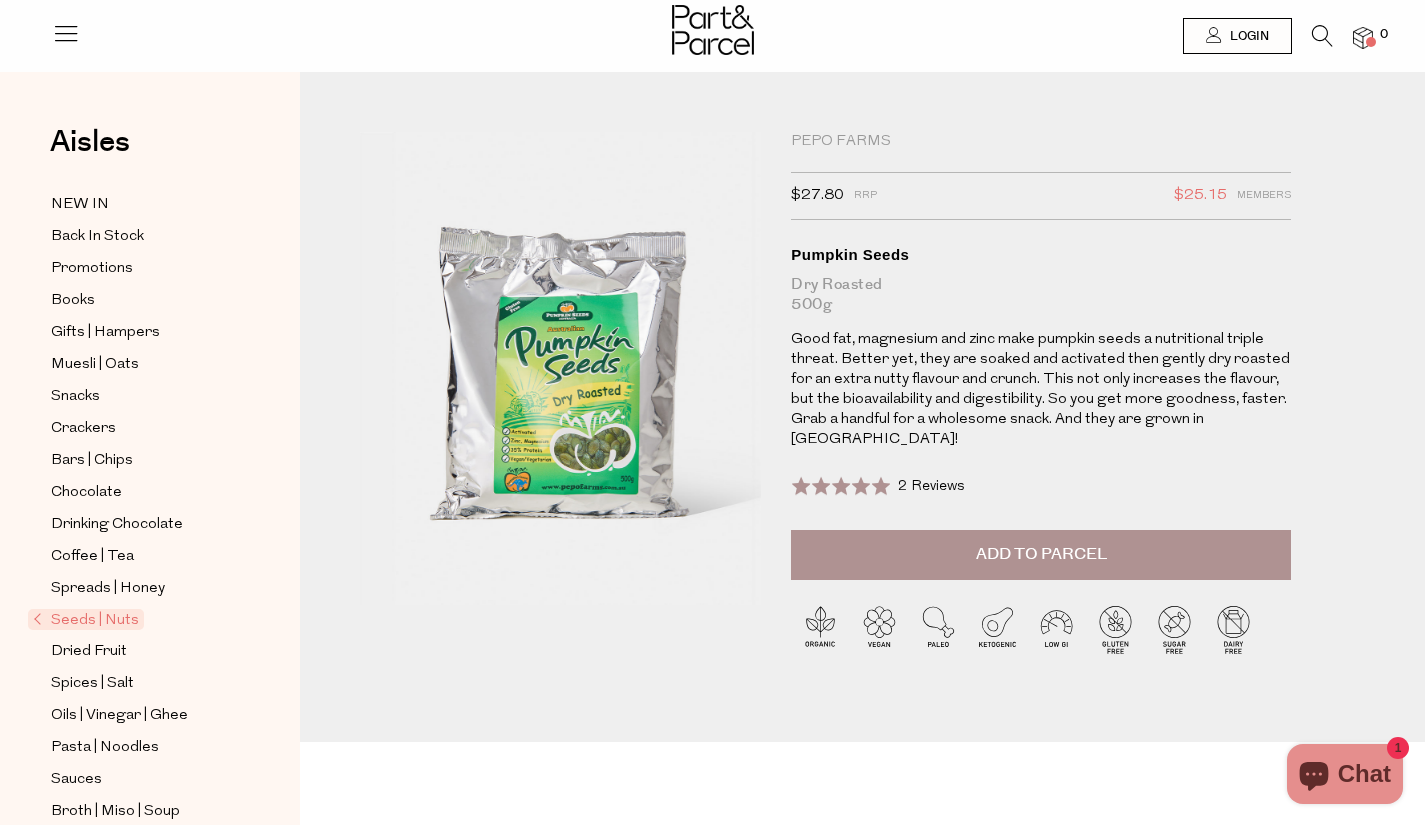 click on "Pepo Farms
$27.80
RRP
$25.15
Members
Available:  In Stock
Pumpkin Seeds
Dry Roasted 500g
Good fat, magnesium and zinc make pumpkin seeds a nutritional triple threat. Better yet, they are soaked and activated then gently dry roasted for an extra nutty flavour and crunch. This not only increases the flavour, but the bioavailability and digestibility. So you get more goodness, faster. Grab a handful for a wholesome snack. And they are grown in Victoria!
Rated 5.0 out of 5
2 Reviews
Based on 2 reviews
Click to go to reviews
Default Title
1" at bounding box center [1041, 331] 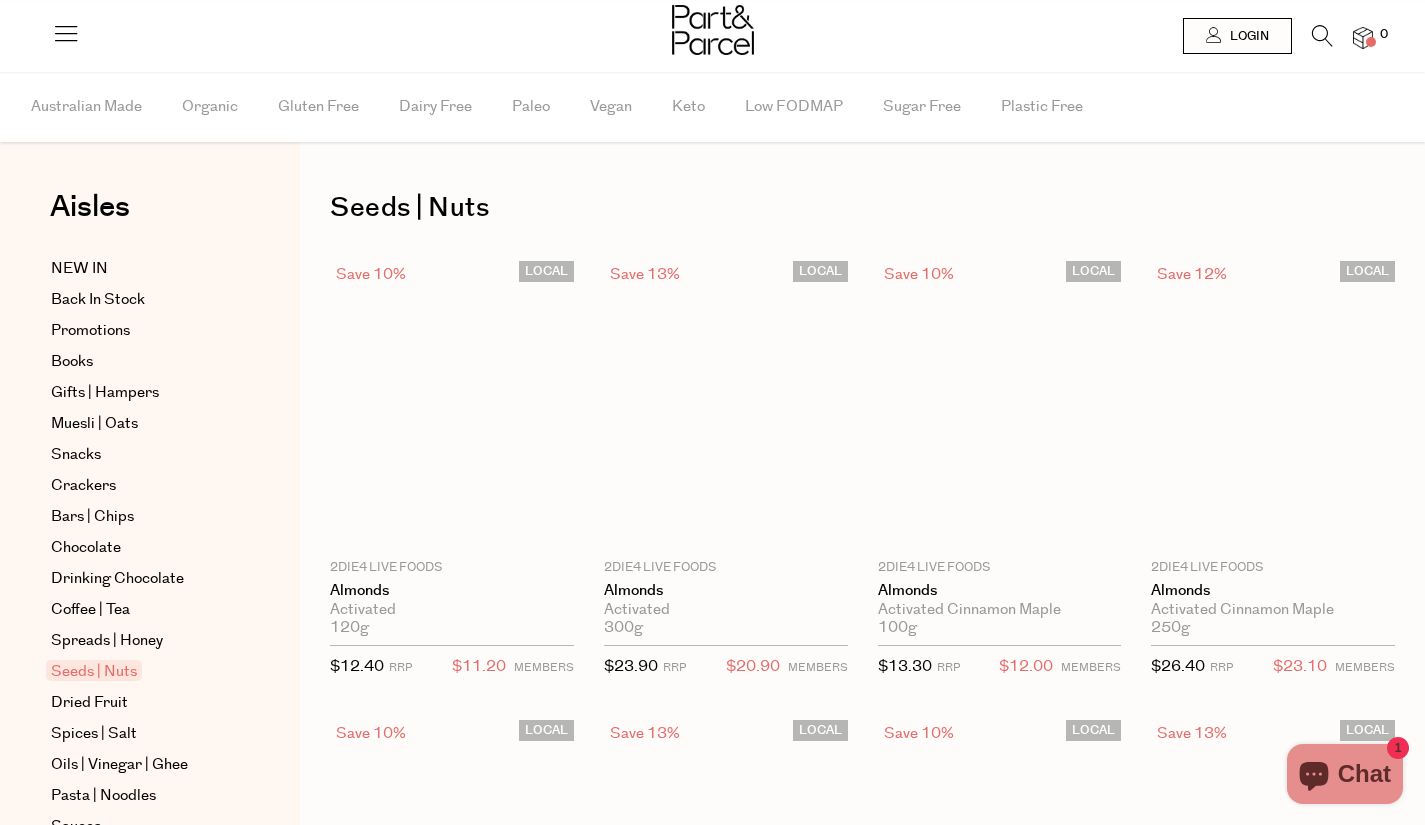 scroll, scrollTop: 1705, scrollLeft: 0, axis: vertical 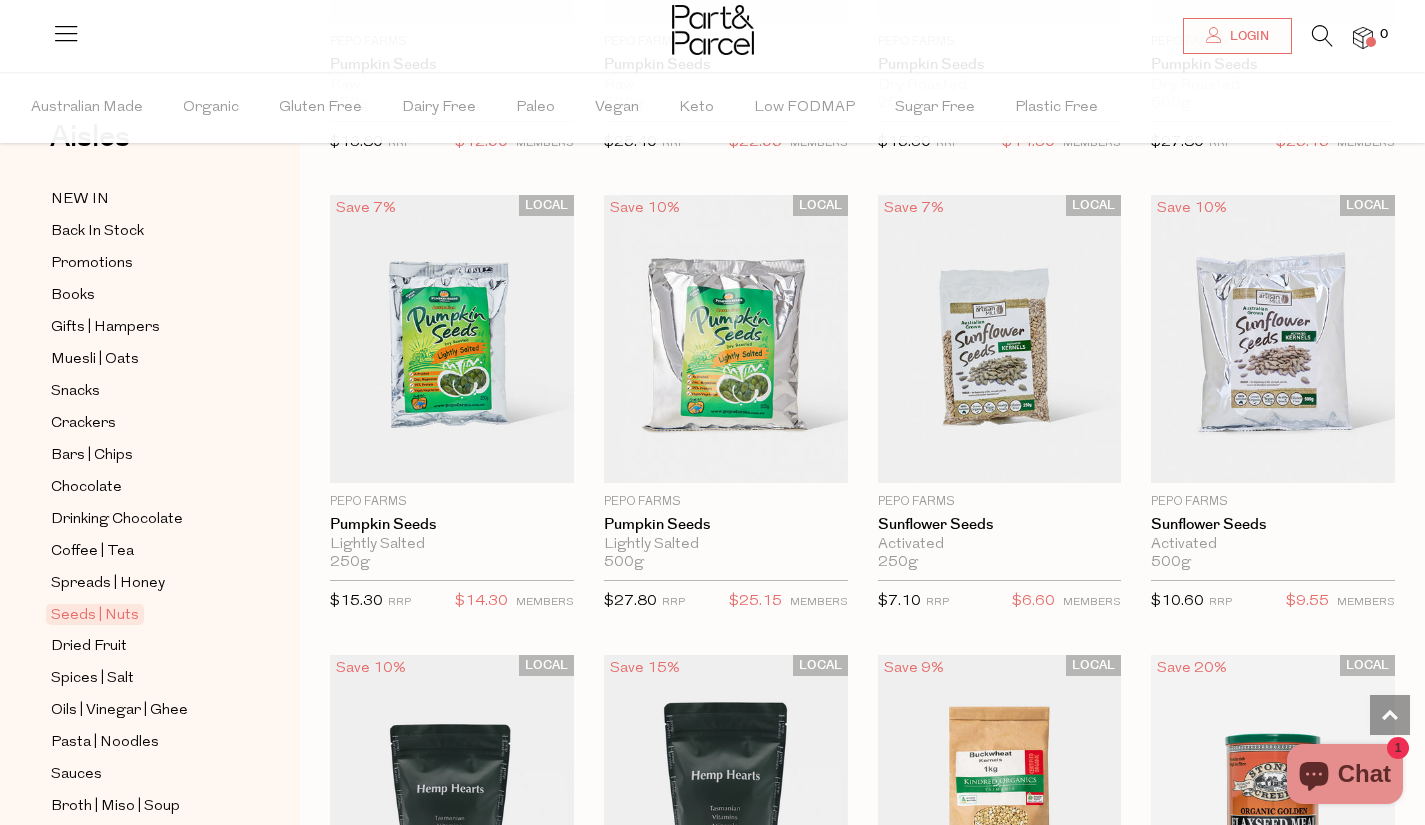 click at bounding box center [726, 339] 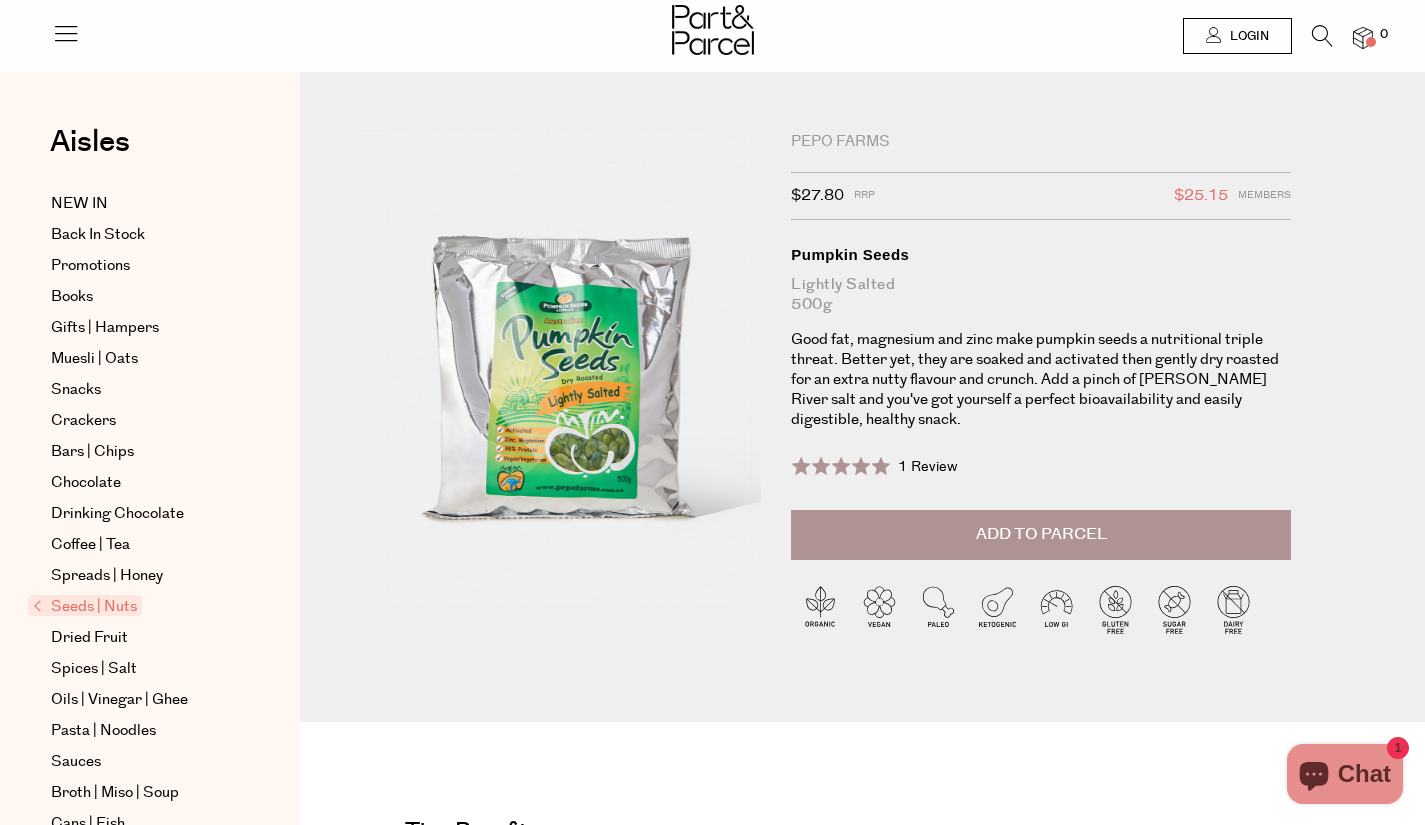 scroll, scrollTop: 0, scrollLeft: 0, axis: both 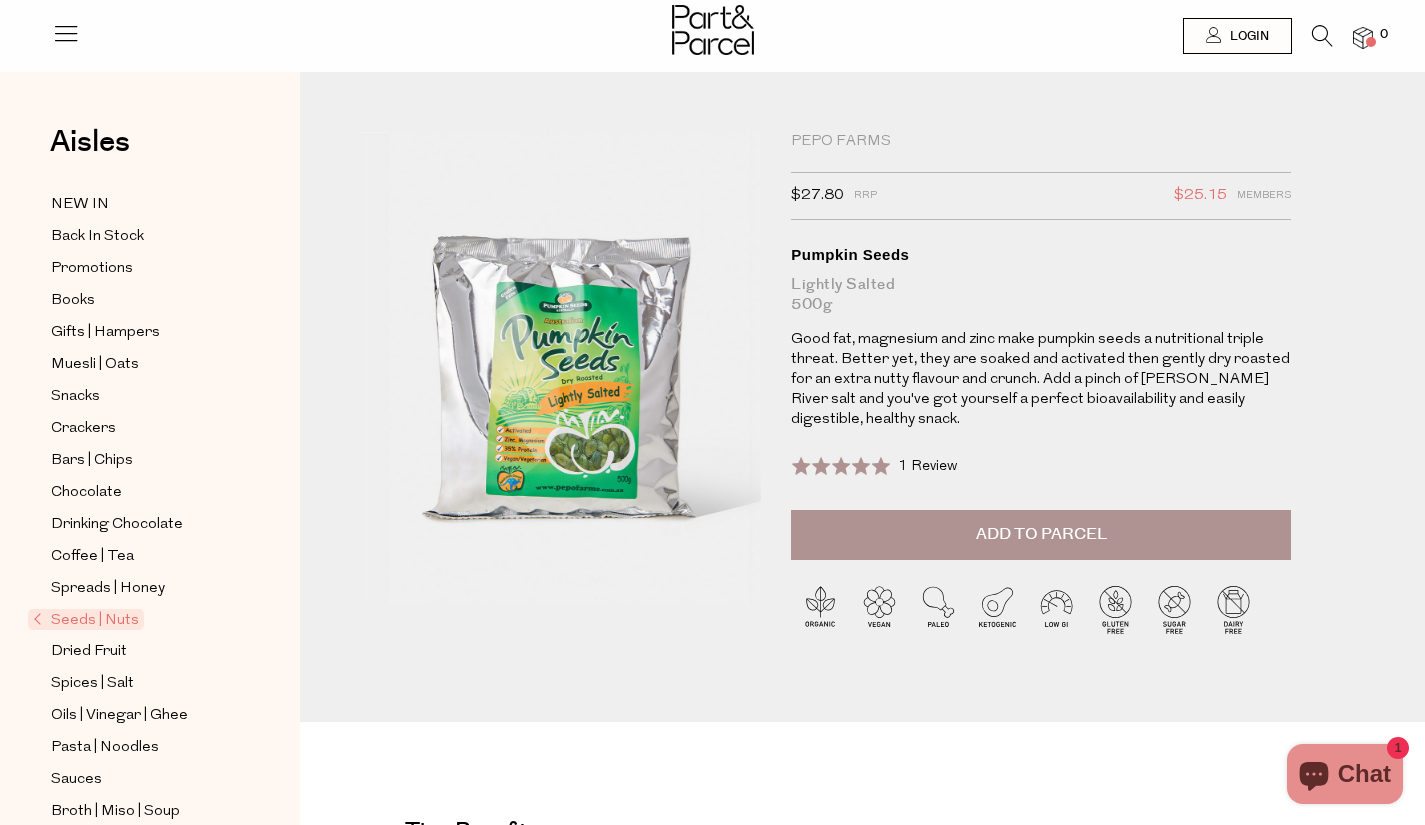 click on "1 Review" at bounding box center [927, 466] 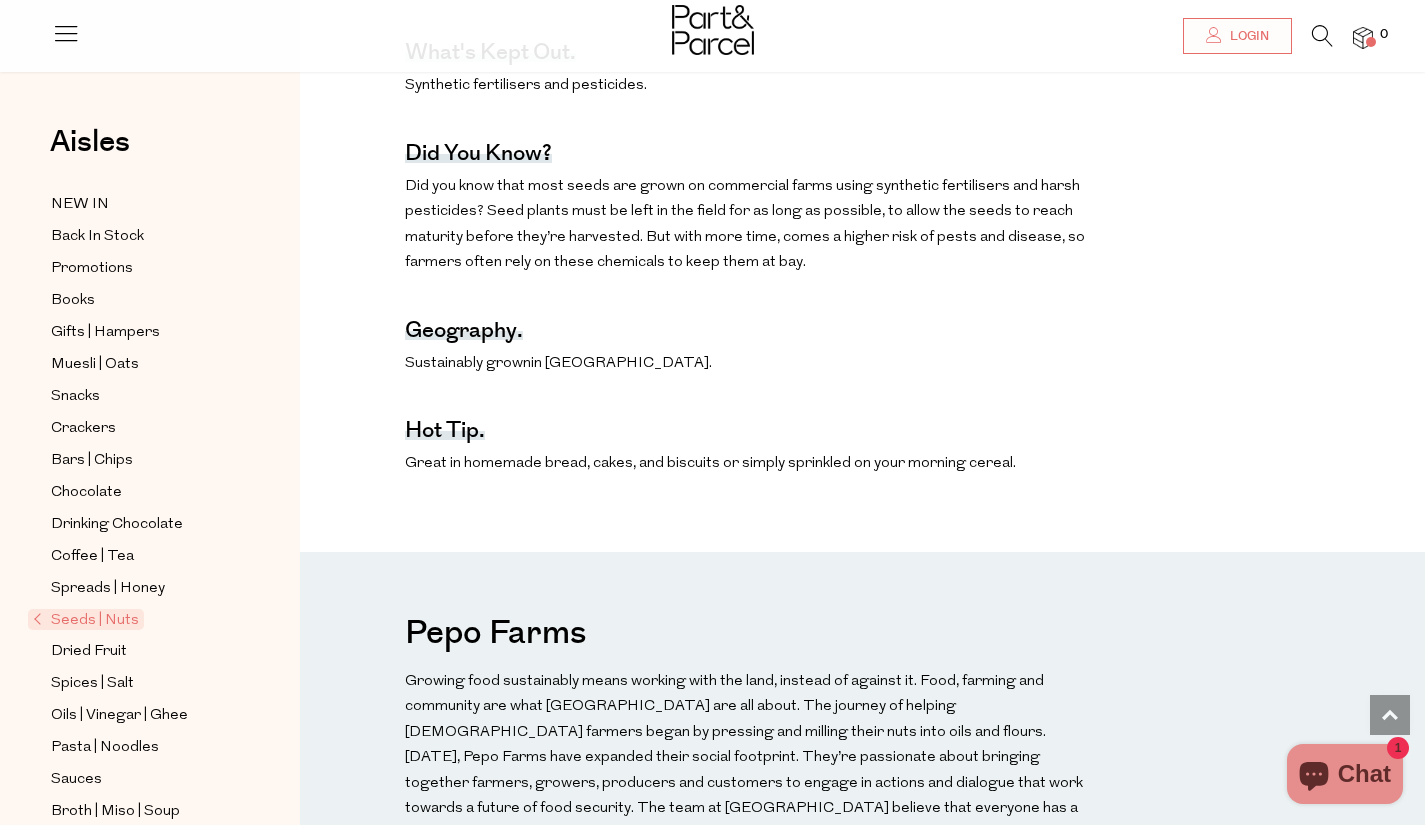 scroll, scrollTop: 2323, scrollLeft: 0, axis: vertical 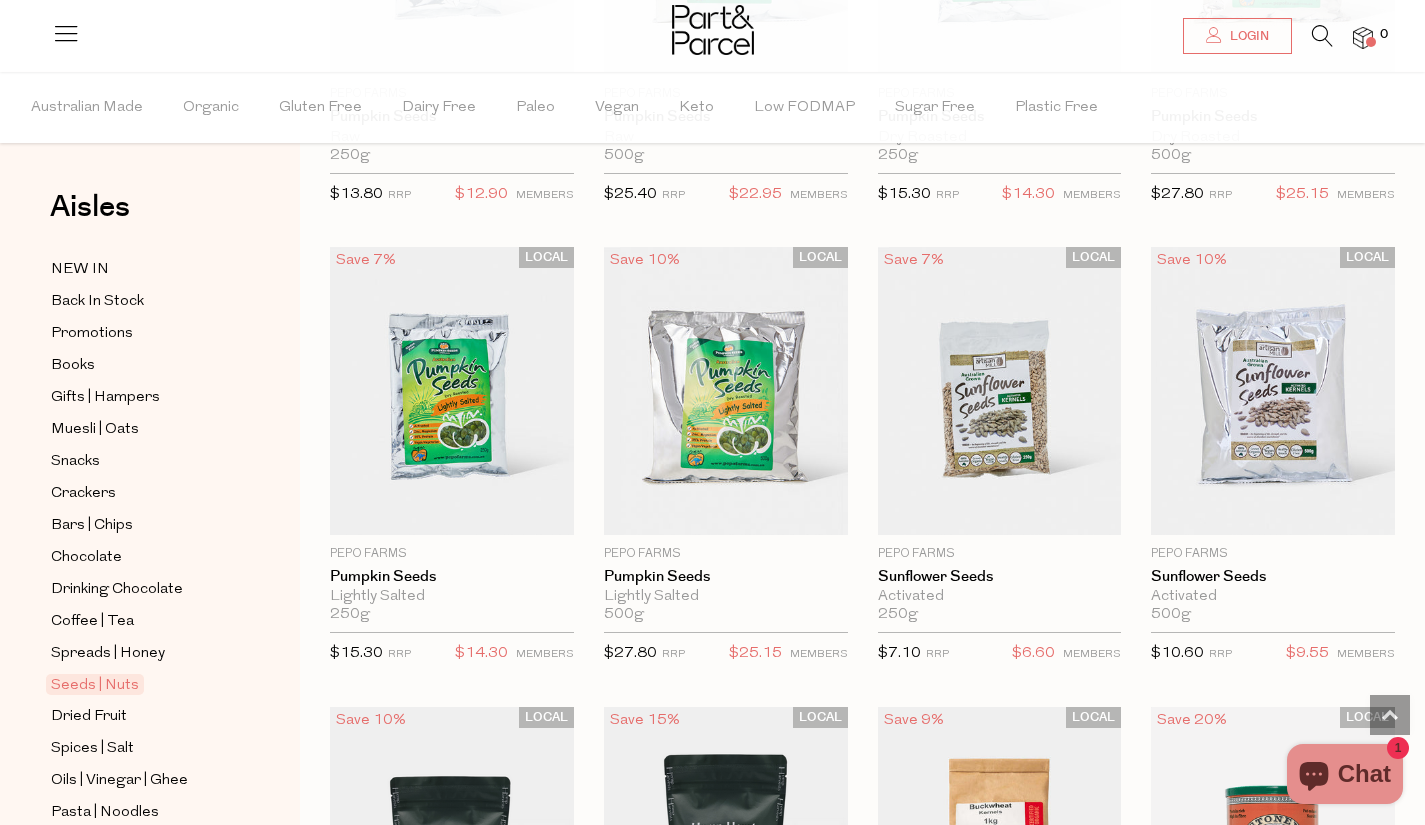 click at bounding box center [726, 391] 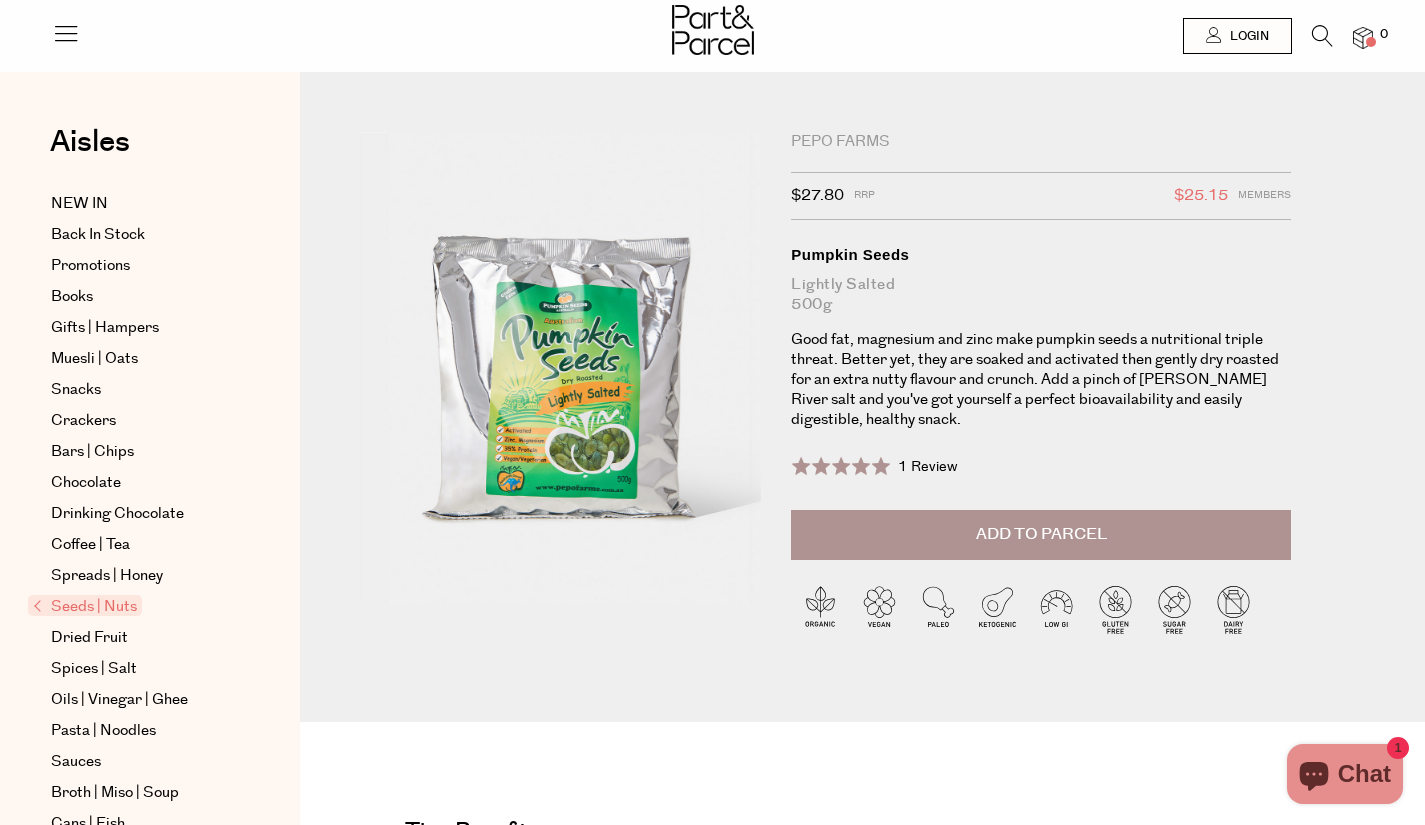 scroll, scrollTop: 0, scrollLeft: 0, axis: both 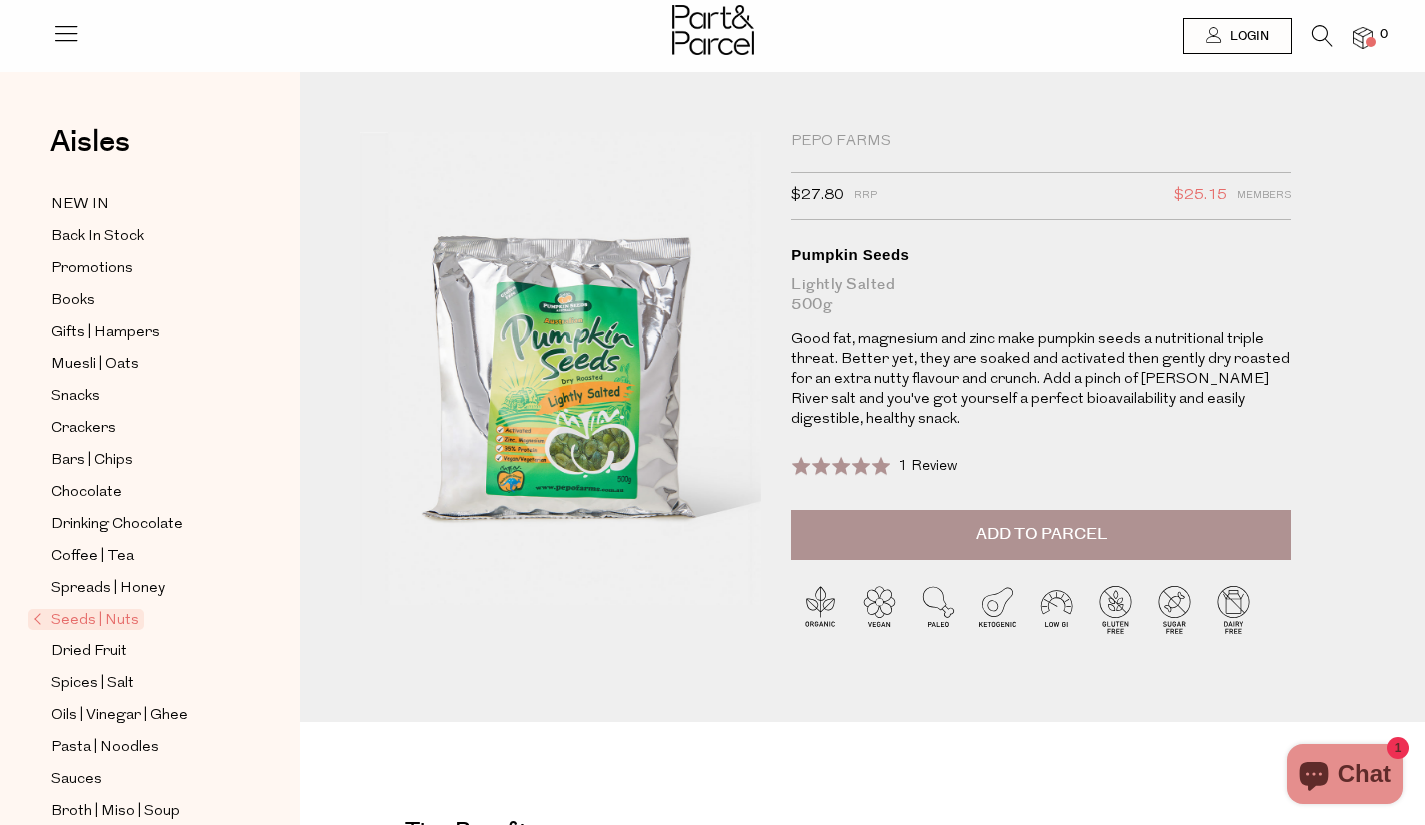 click on "Add to Parcel" at bounding box center [1041, 534] 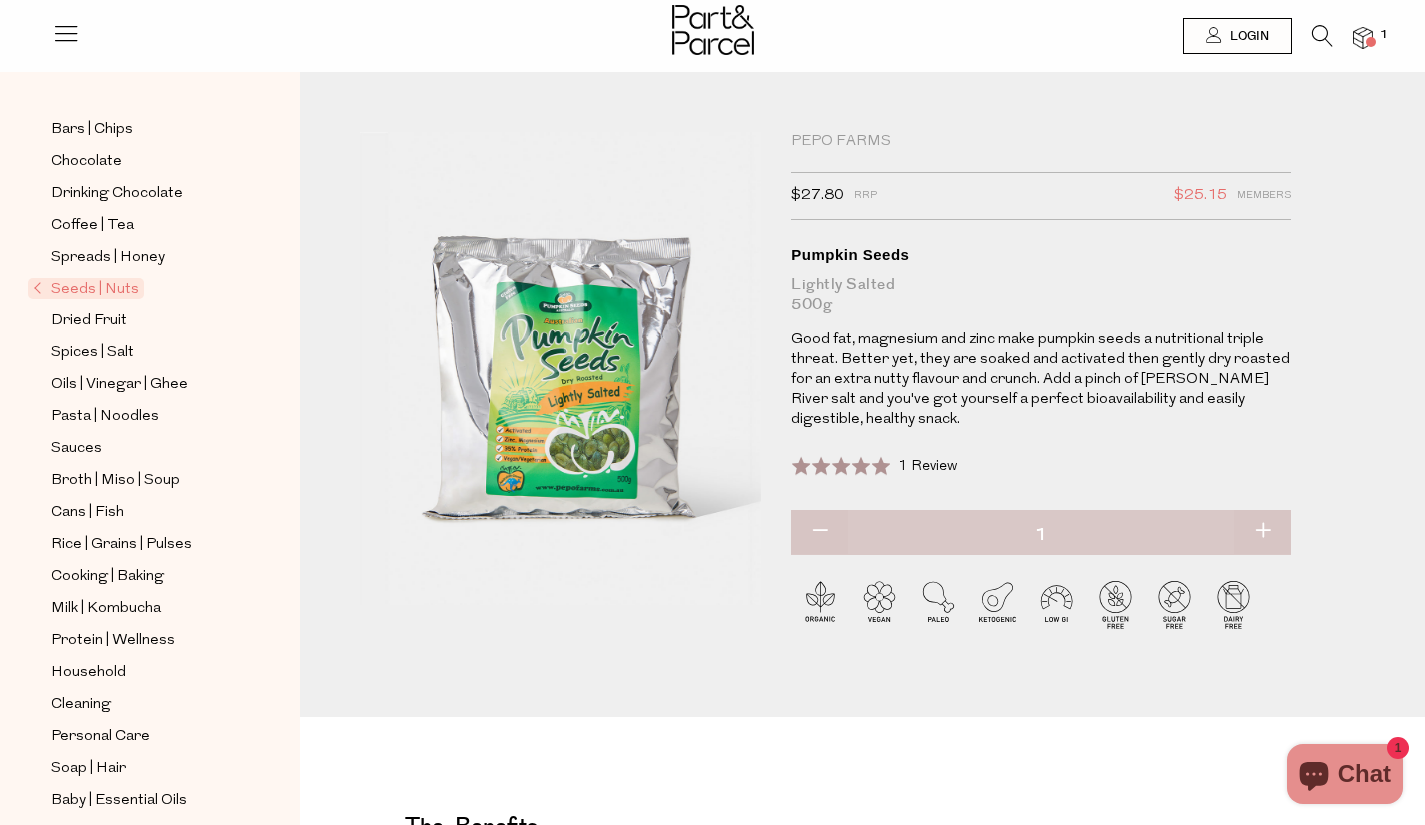 scroll, scrollTop: 353, scrollLeft: 0, axis: vertical 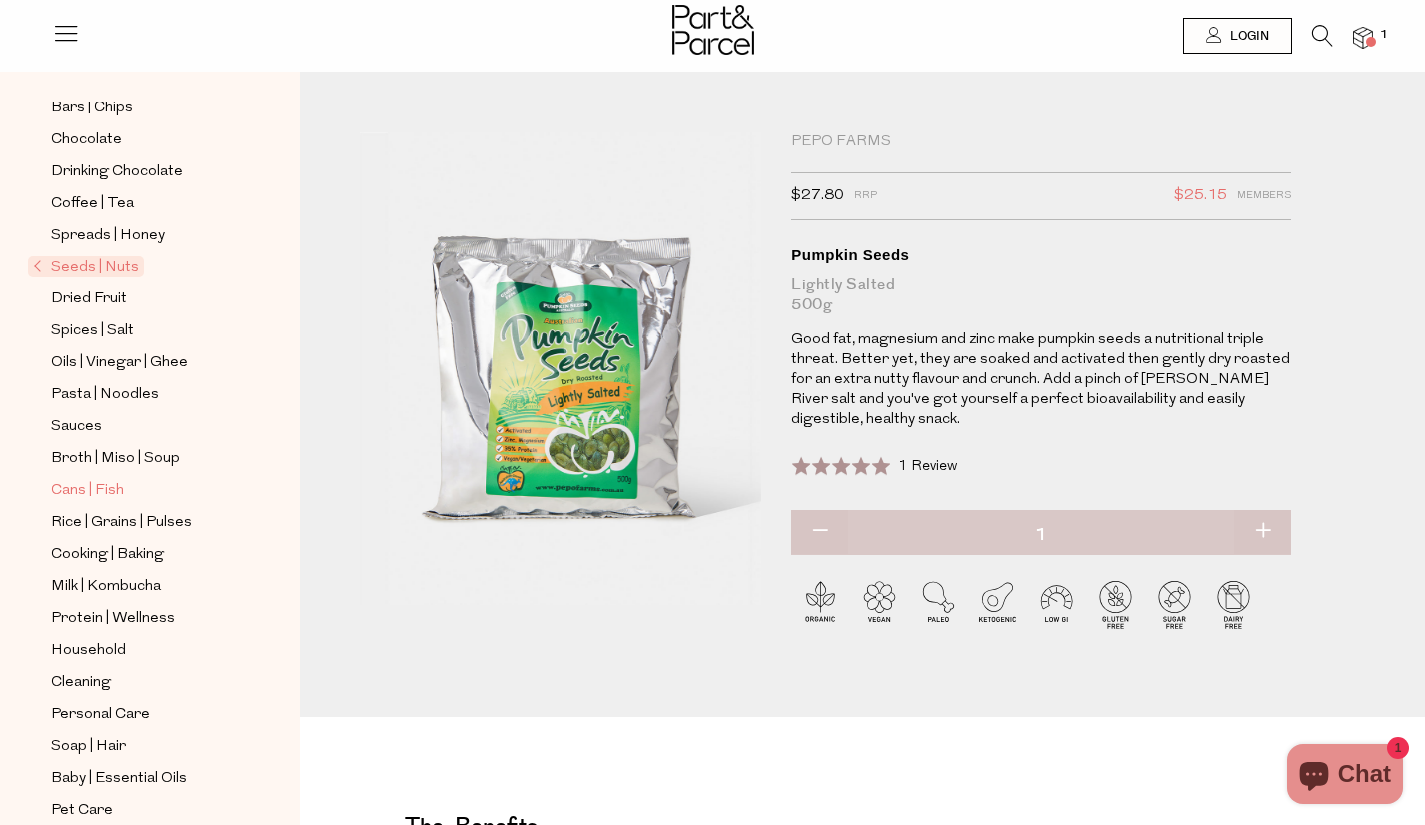 click on "Cans | Fish" at bounding box center (87, 491) 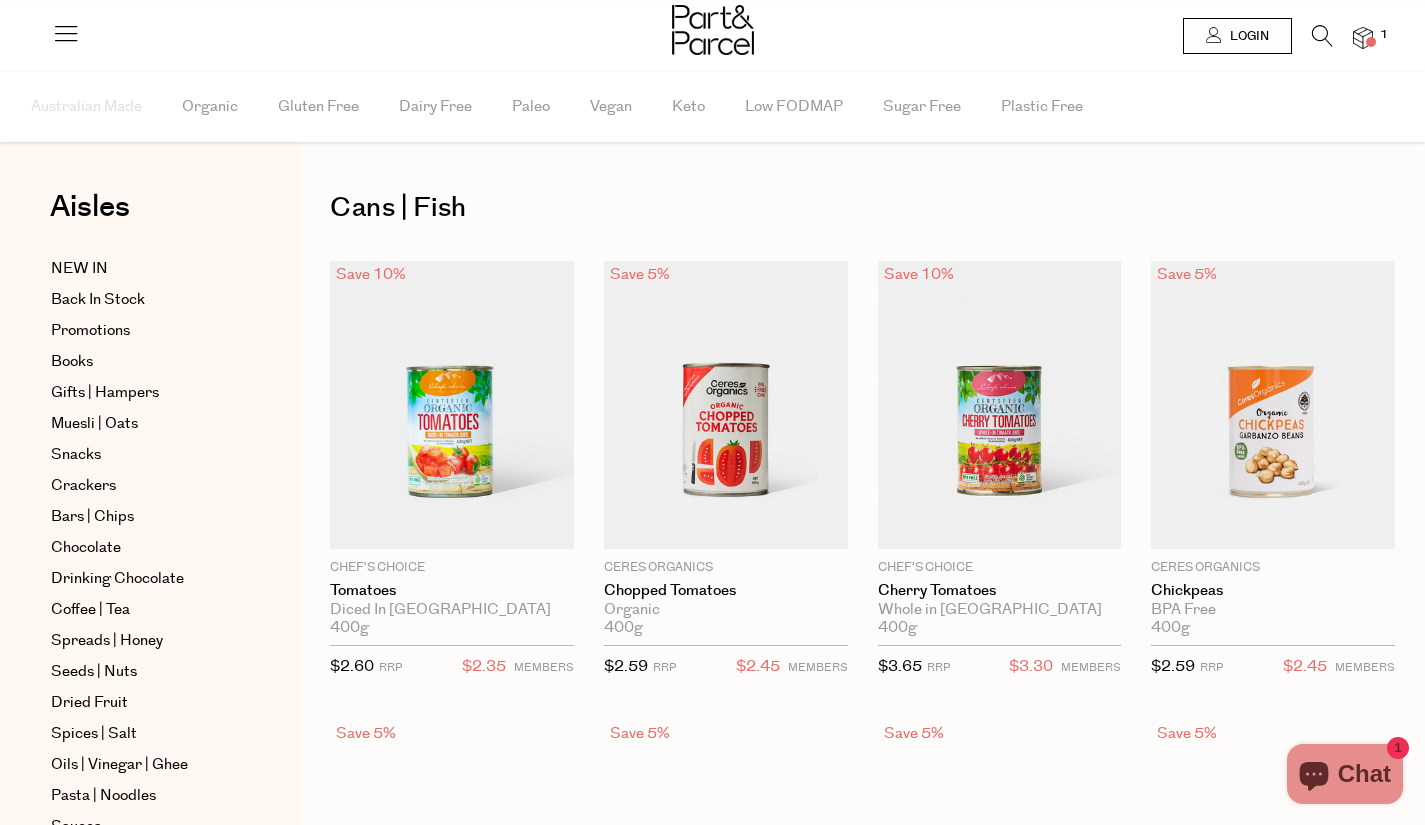 scroll, scrollTop: 0, scrollLeft: 0, axis: both 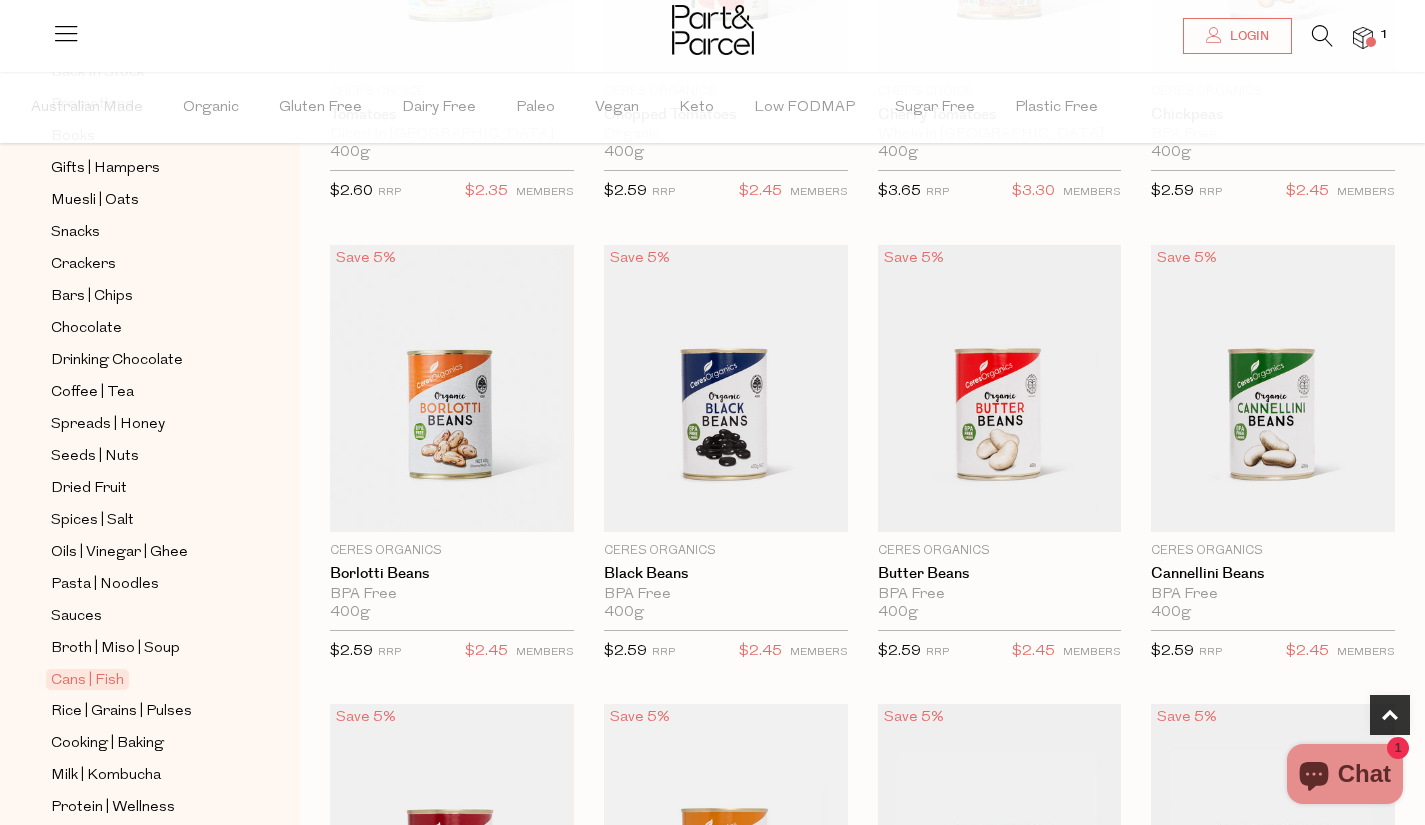 click on "Cans | Fish" at bounding box center [87, 679] 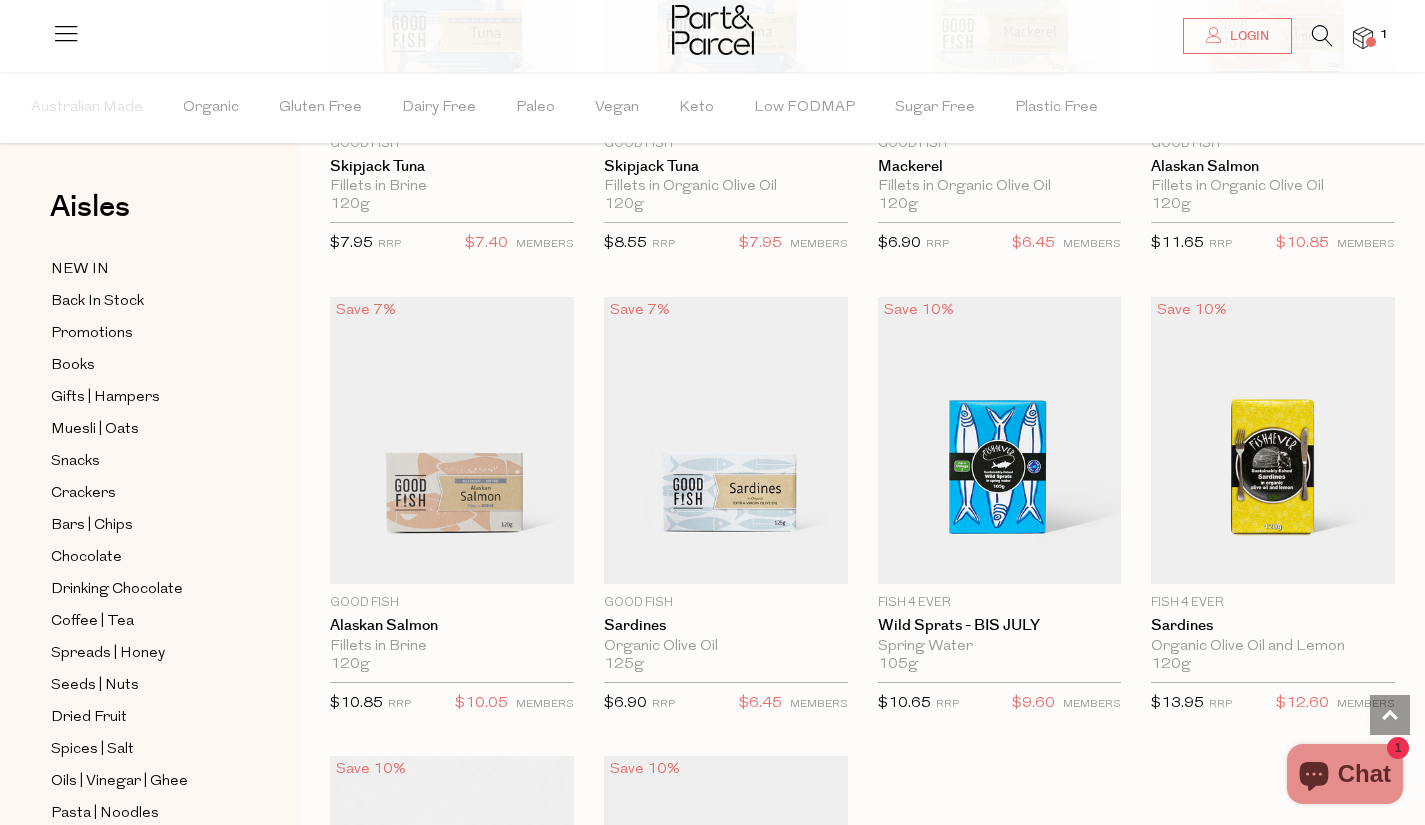 scroll, scrollTop: 2265, scrollLeft: 0, axis: vertical 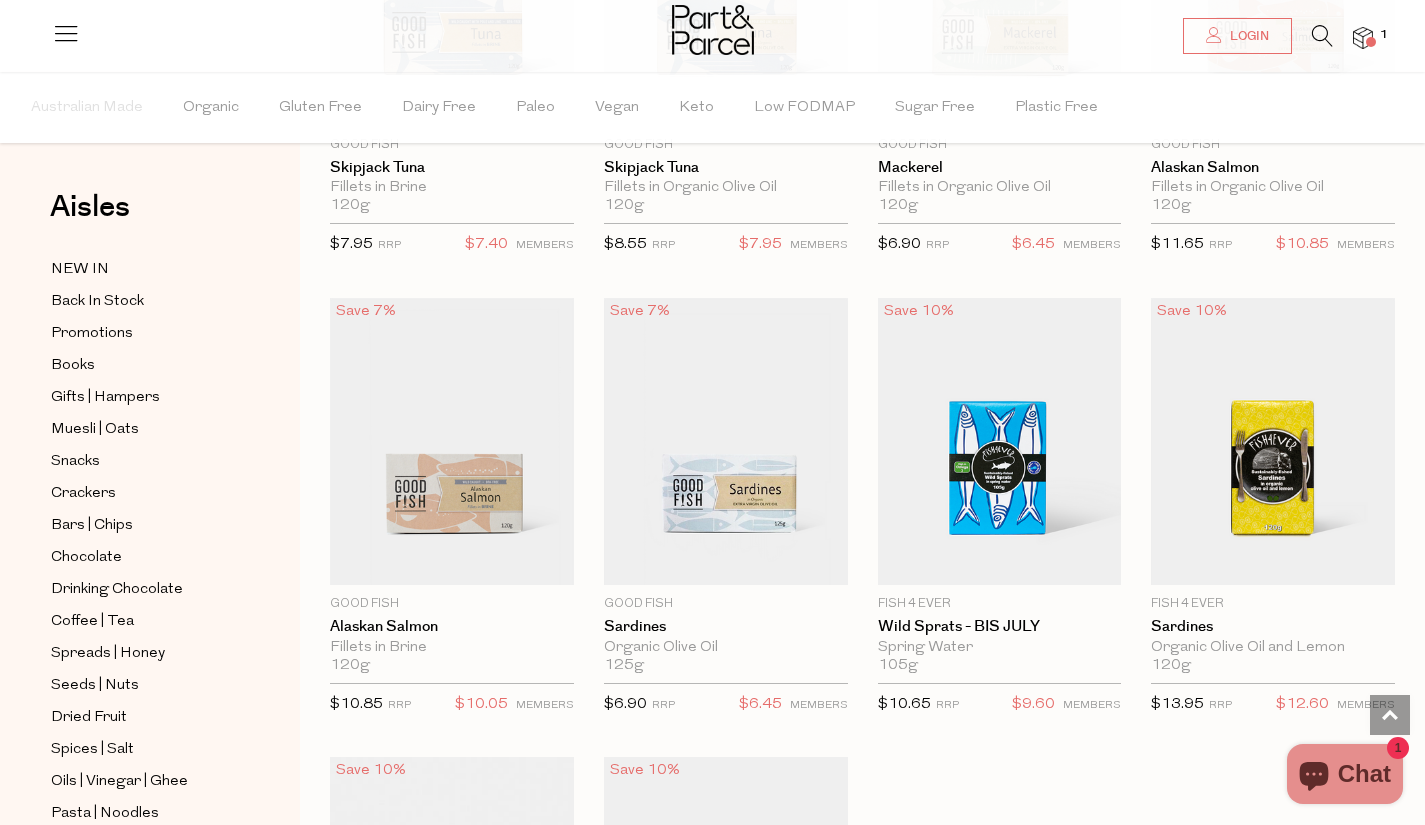click at bounding box center [1273, 442] 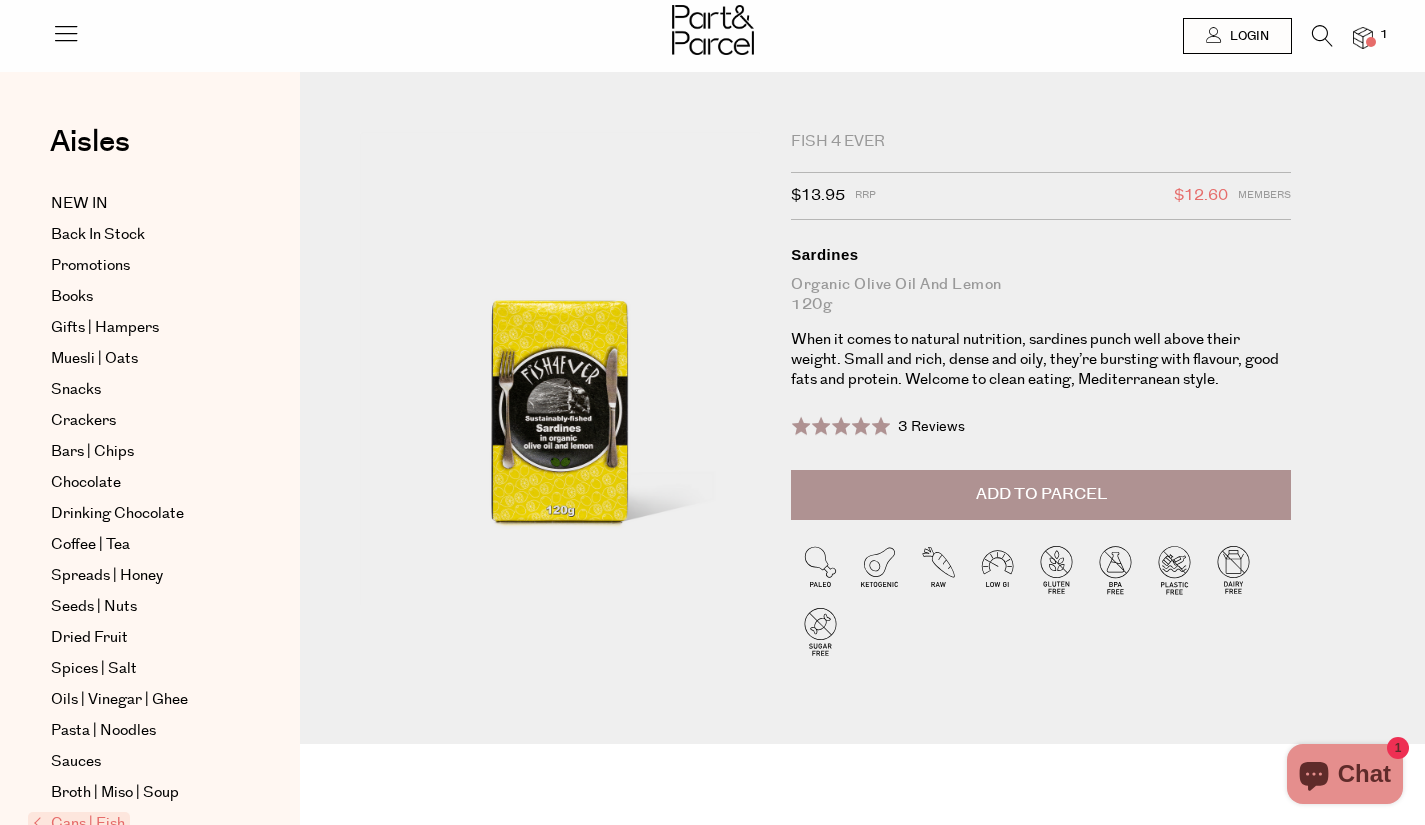 scroll, scrollTop: 0, scrollLeft: 0, axis: both 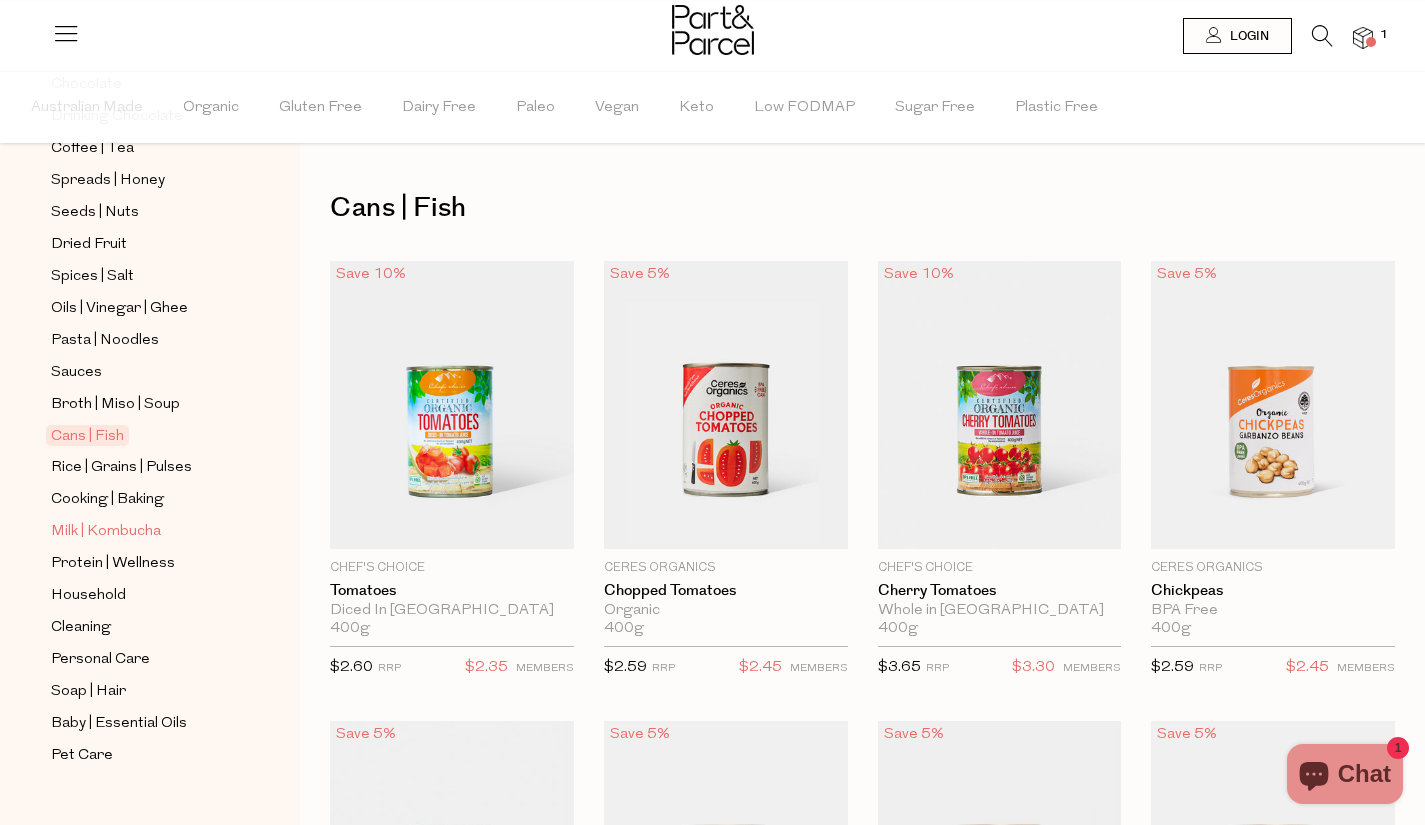 click on "Milk | Kombucha" at bounding box center (106, 532) 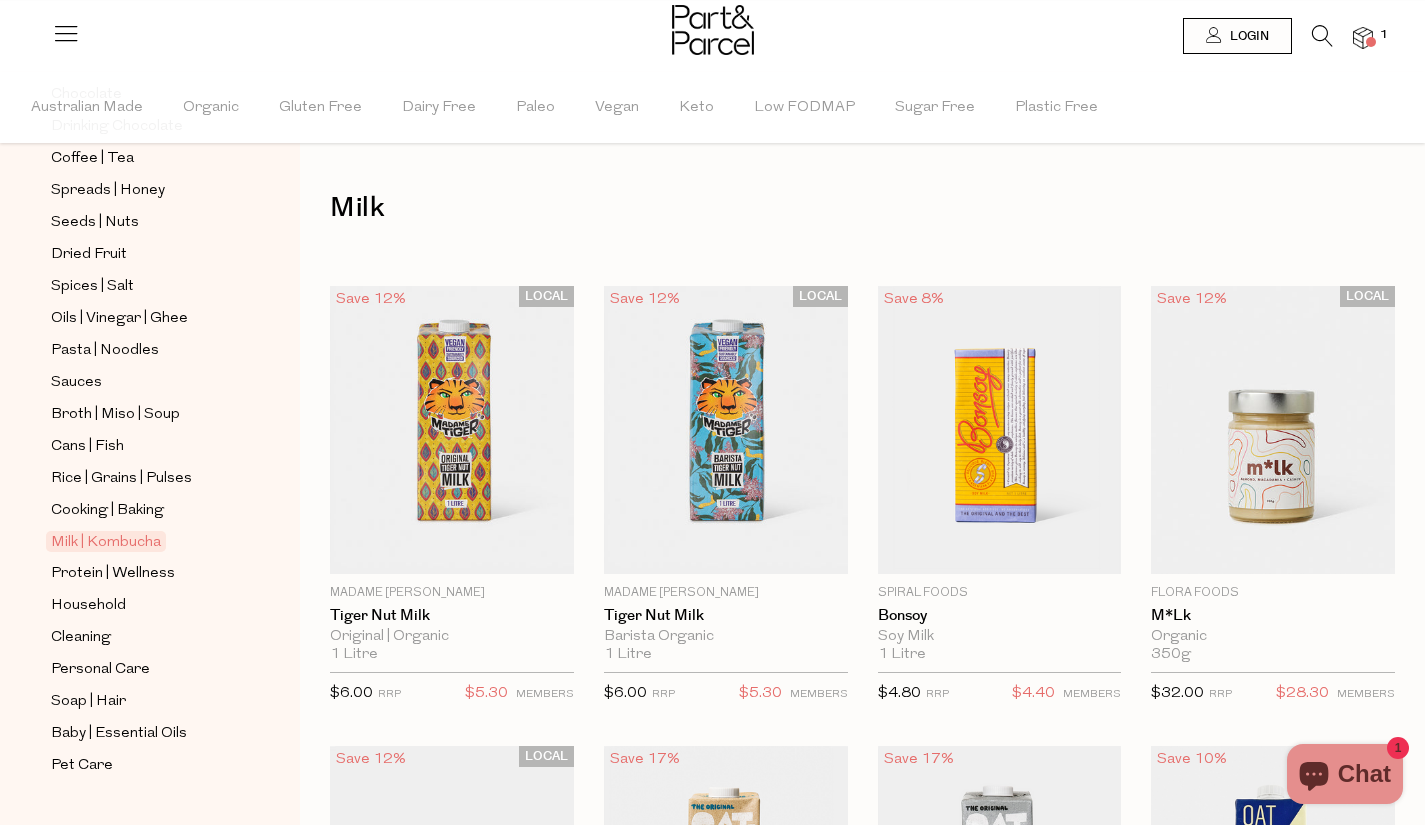 scroll, scrollTop: 473, scrollLeft: 0, axis: vertical 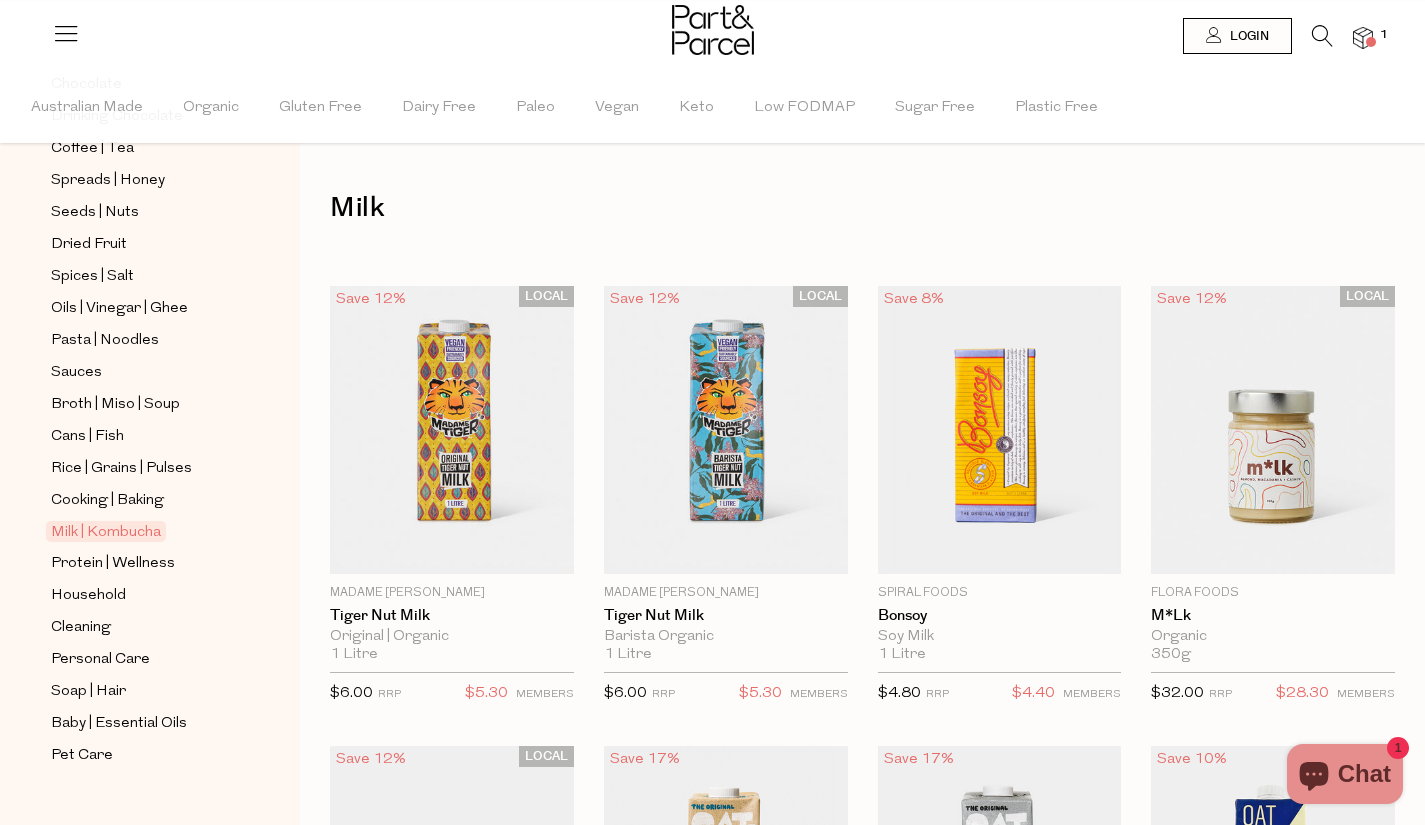 click on "Milk | Kombucha" at bounding box center (106, 531) 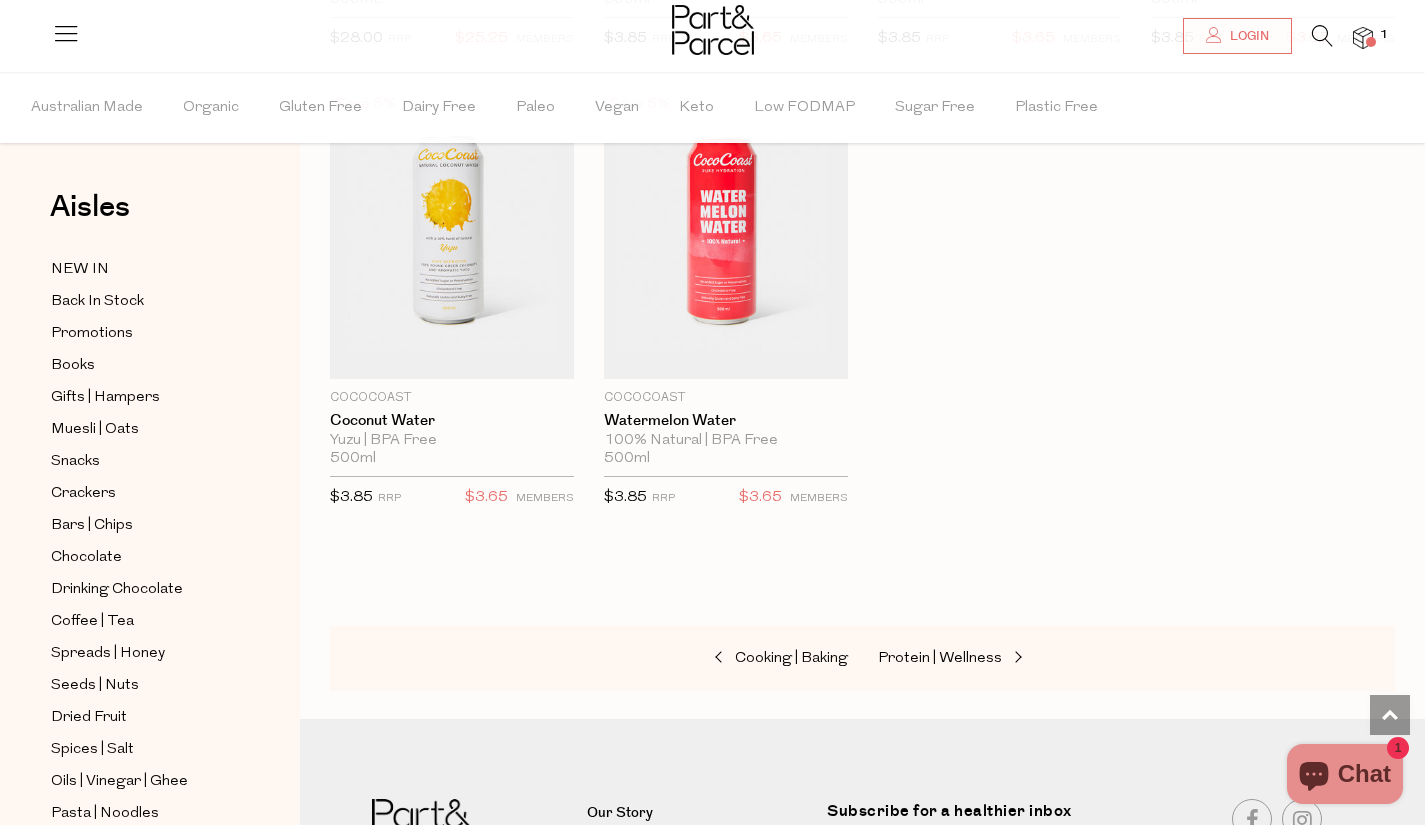 scroll, scrollTop: 3873, scrollLeft: 0, axis: vertical 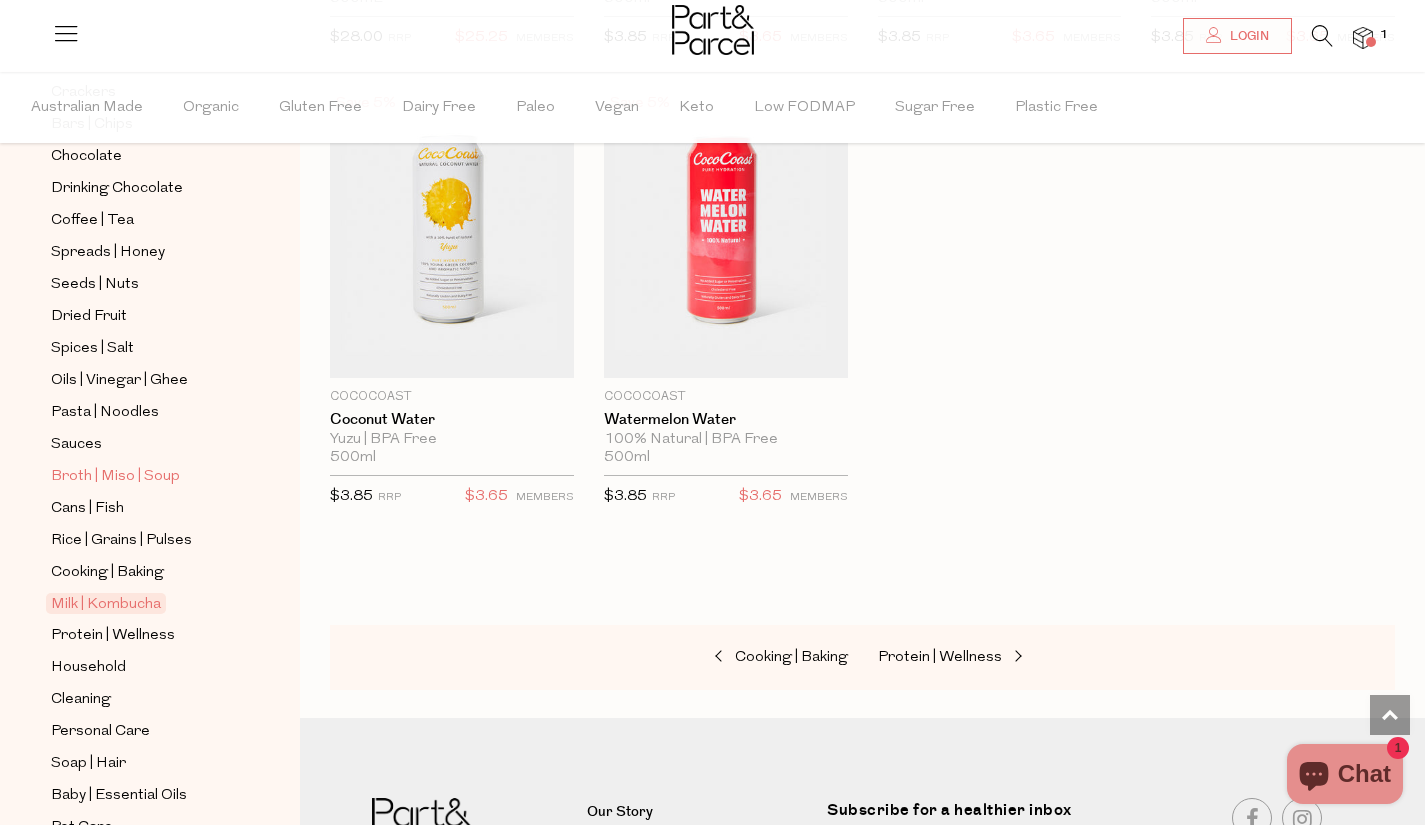 click on "Broth | Miso | Soup" at bounding box center (115, 477) 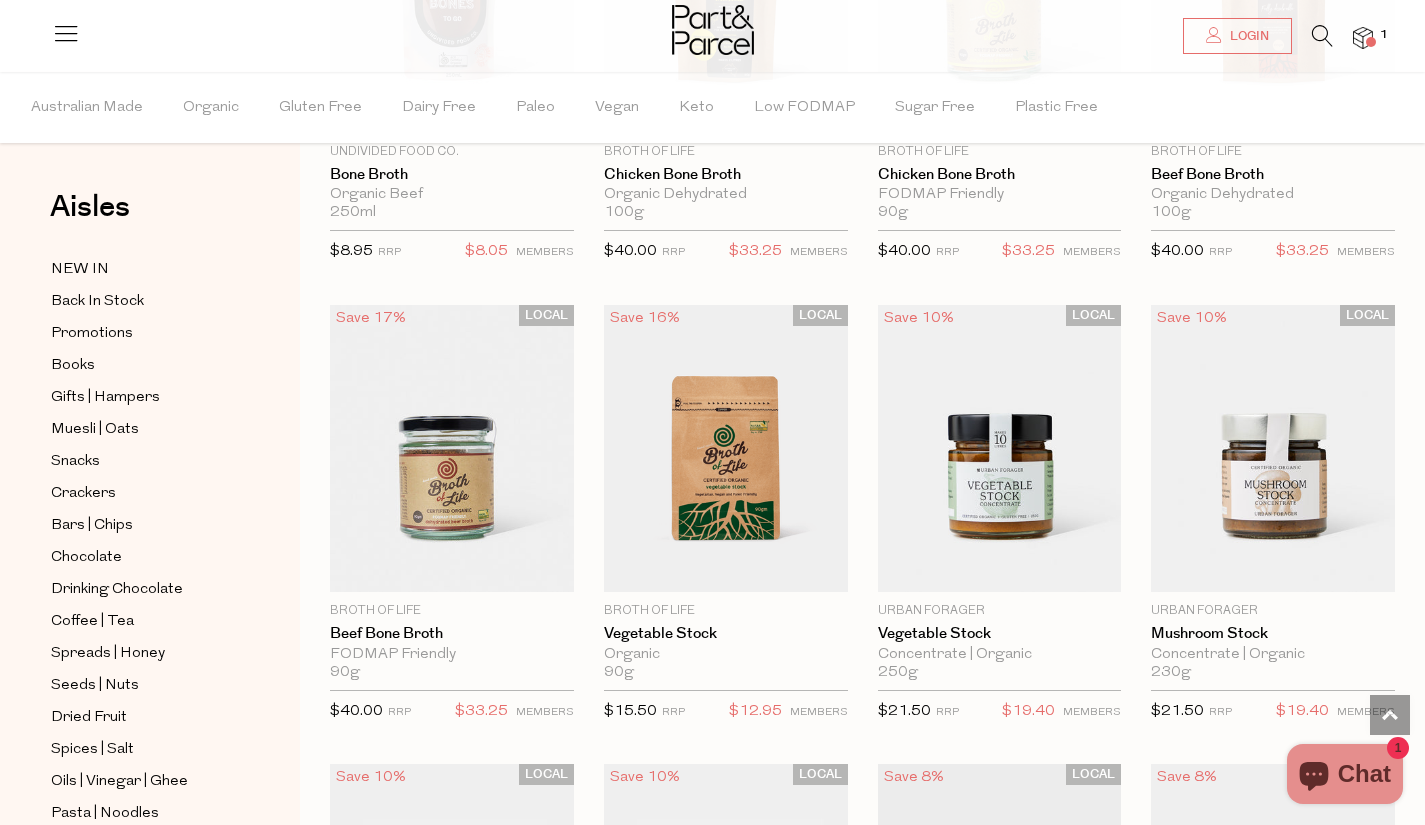 scroll, scrollTop: 1198, scrollLeft: 0, axis: vertical 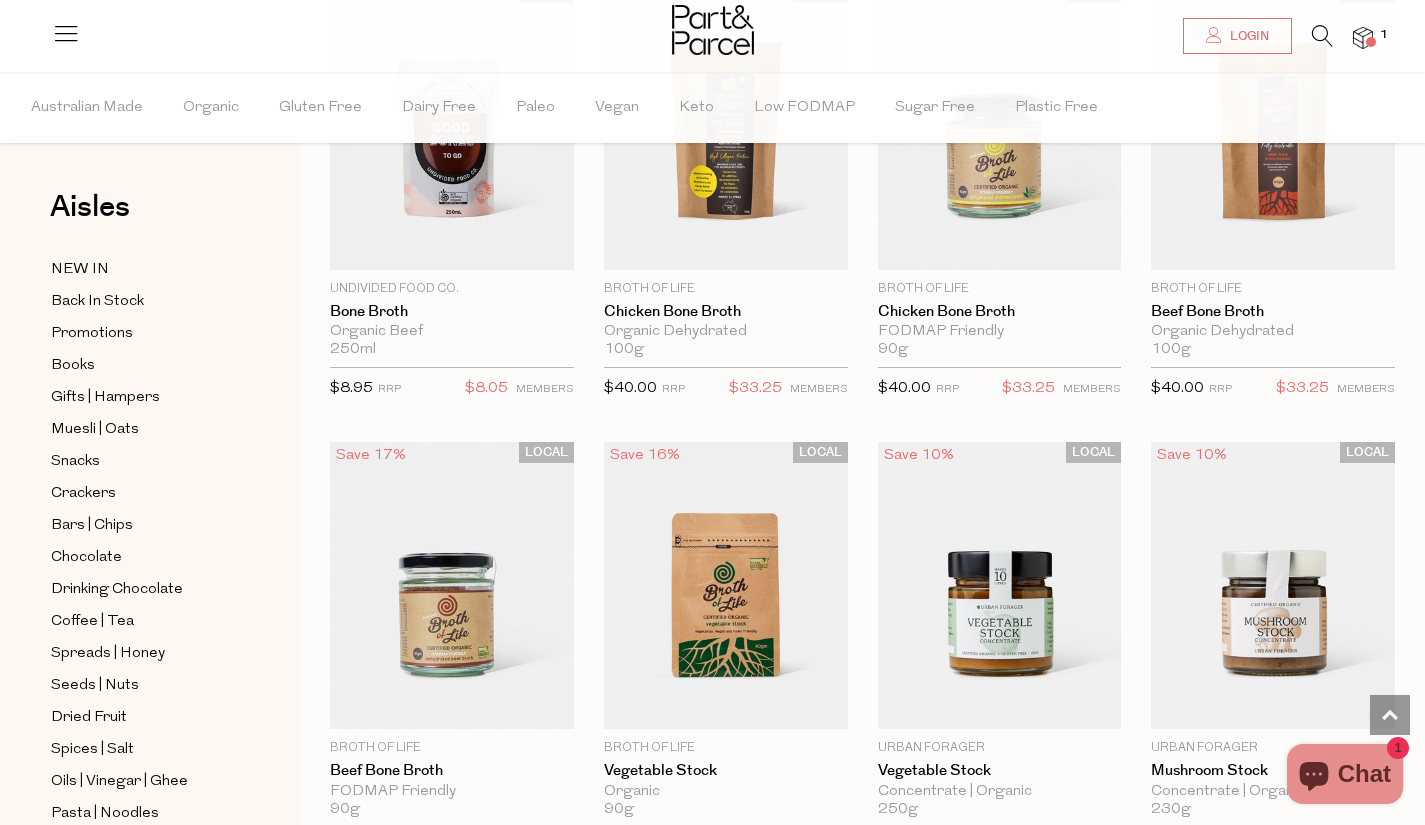 click at bounding box center [1363, 38] 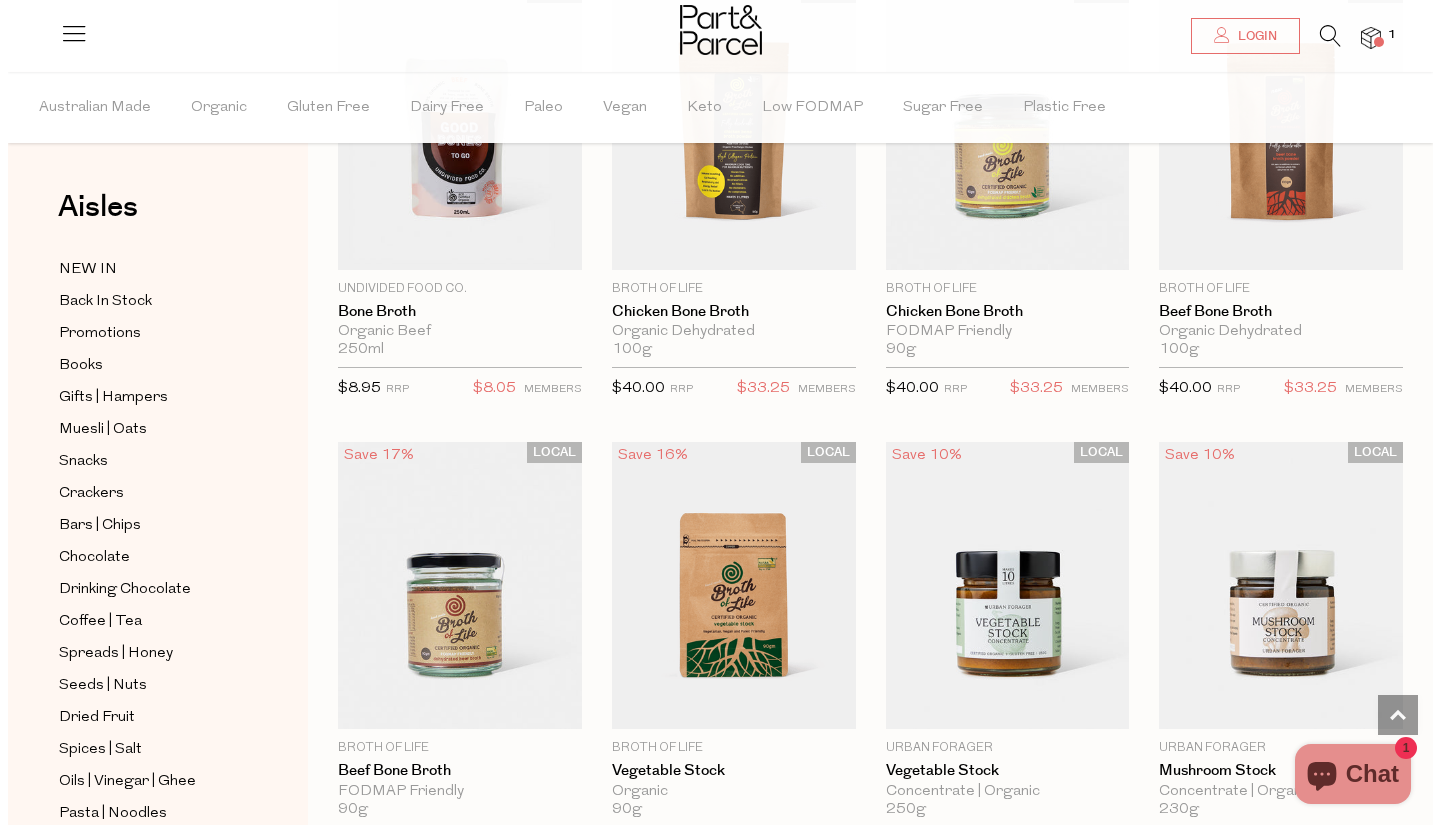 scroll, scrollTop: 1207, scrollLeft: 0, axis: vertical 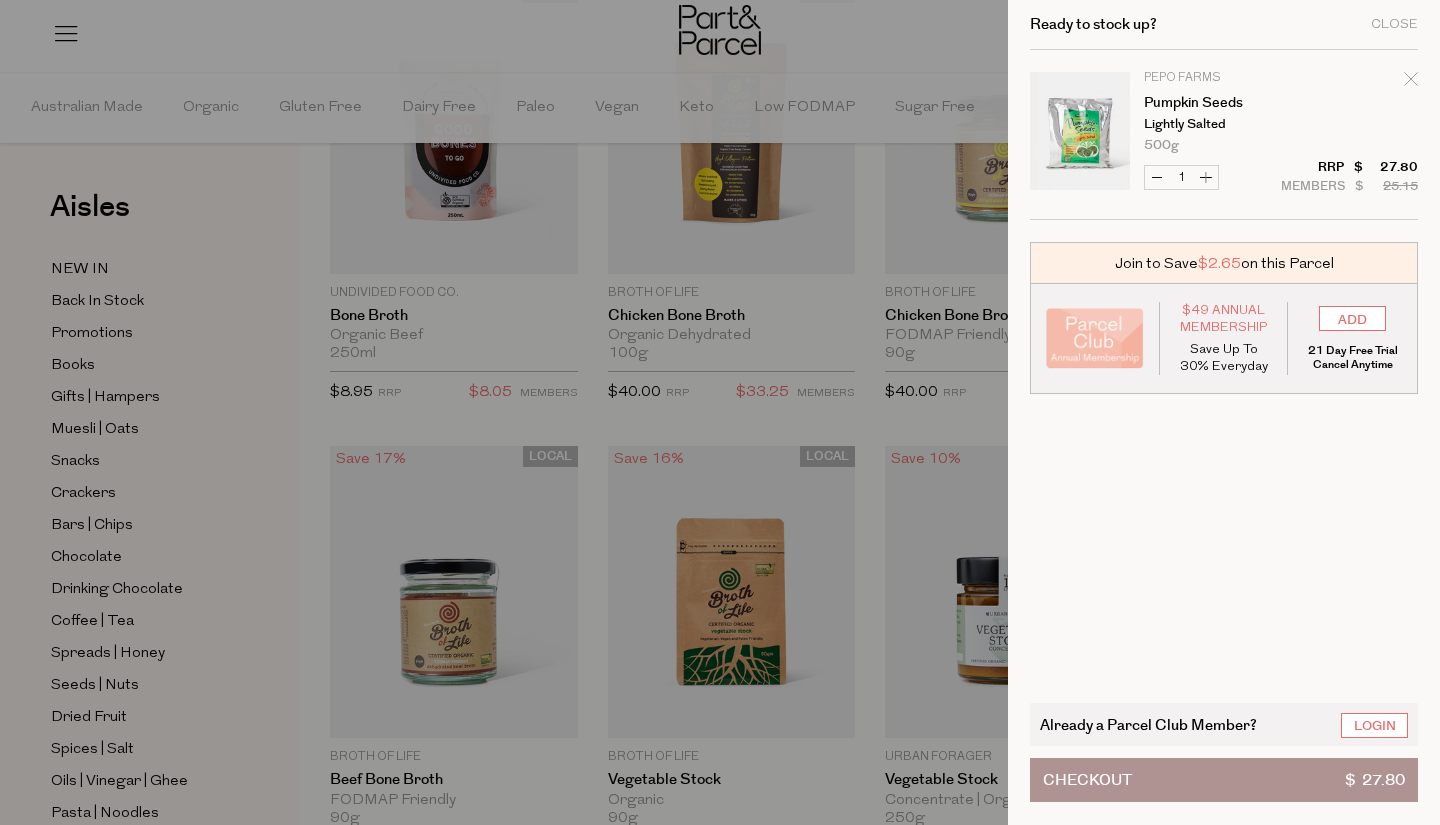 click on "Checkout $ 27.80" at bounding box center [1224, 780] 